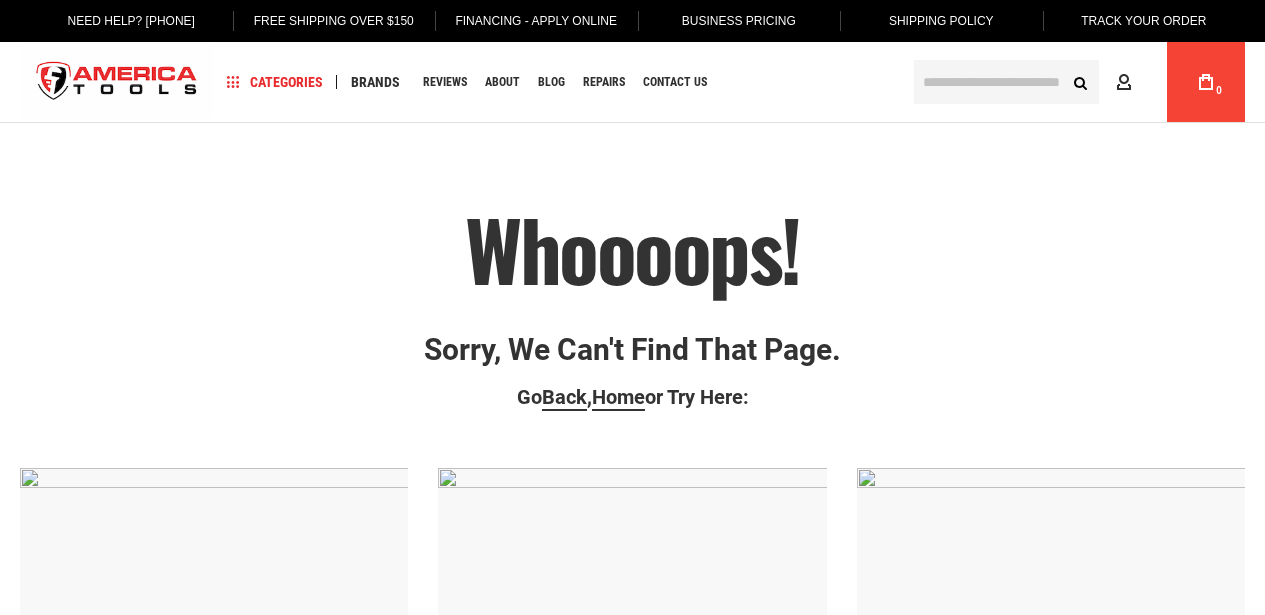 scroll, scrollTop: 0, scrollLeft: 0, axis: both 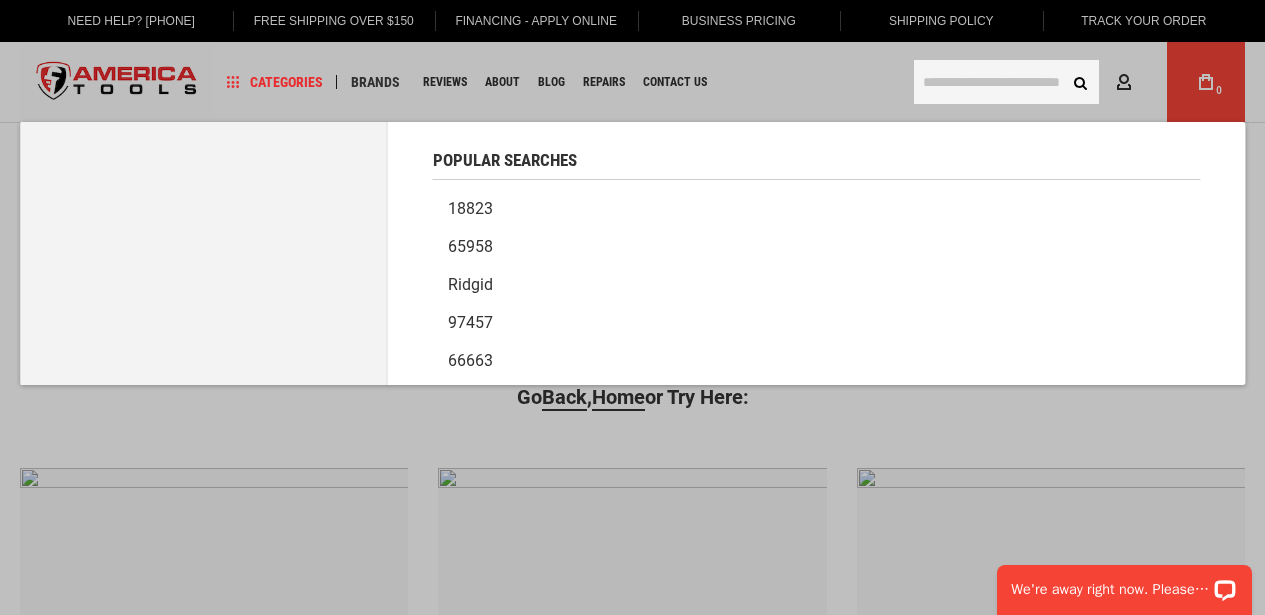 click at bounding box center [1006, 82] 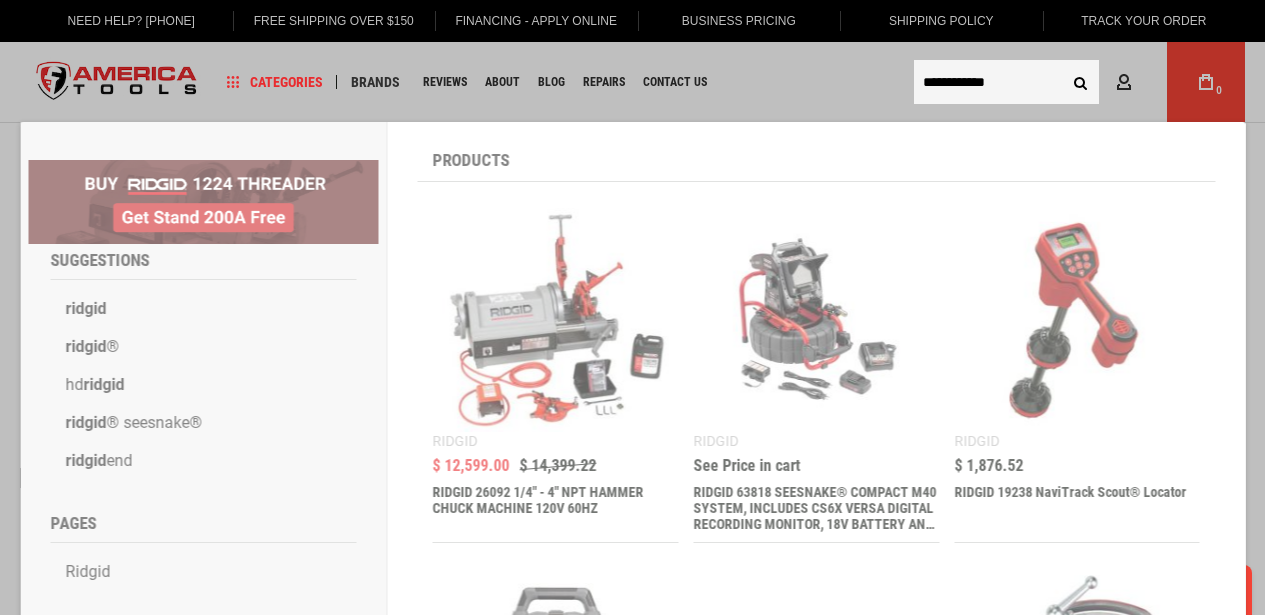 type on "**********" 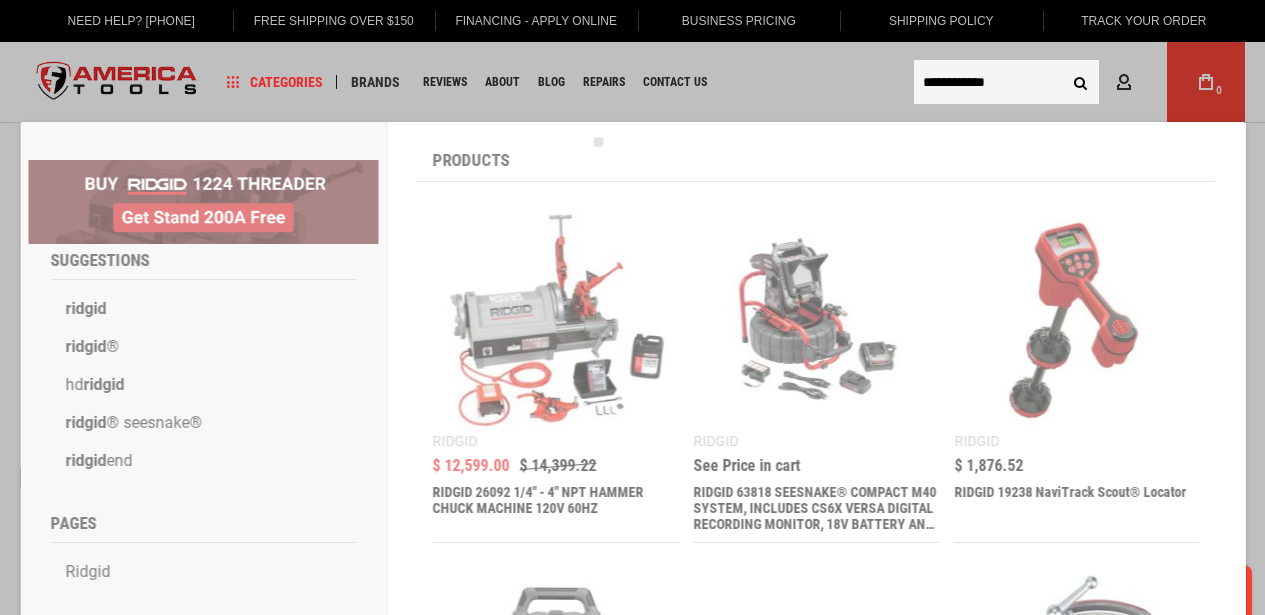 click on "Search" at bounding box center (1080, 82) 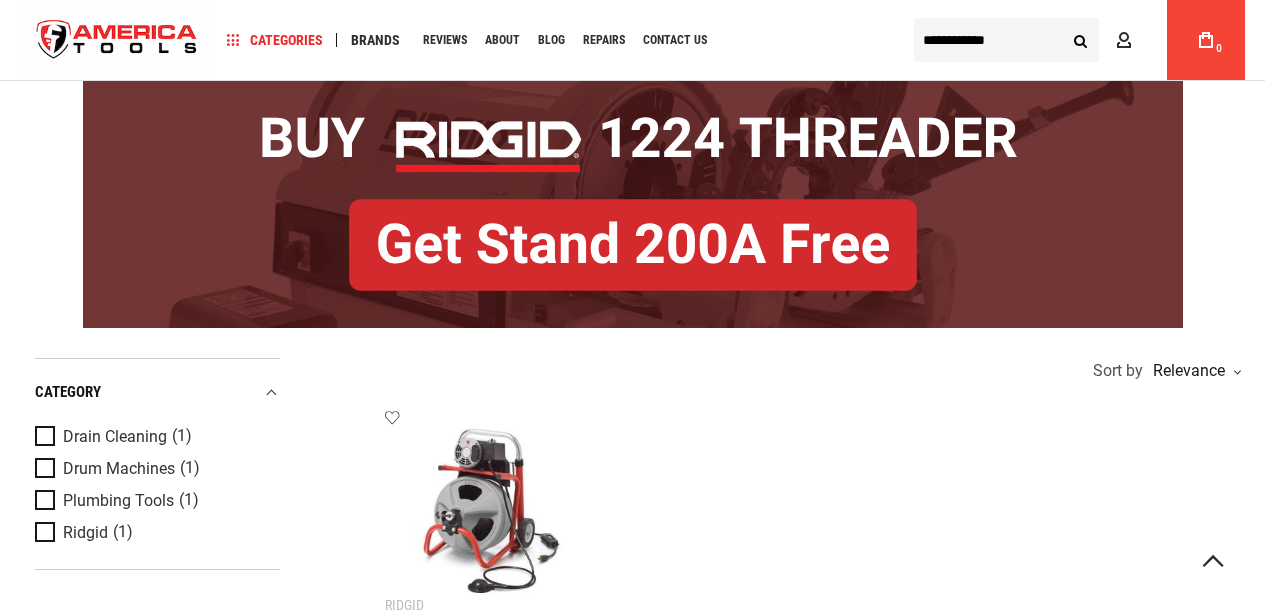 scroll, scrollTop: 236, scrollLeft: 0, axis: vertical 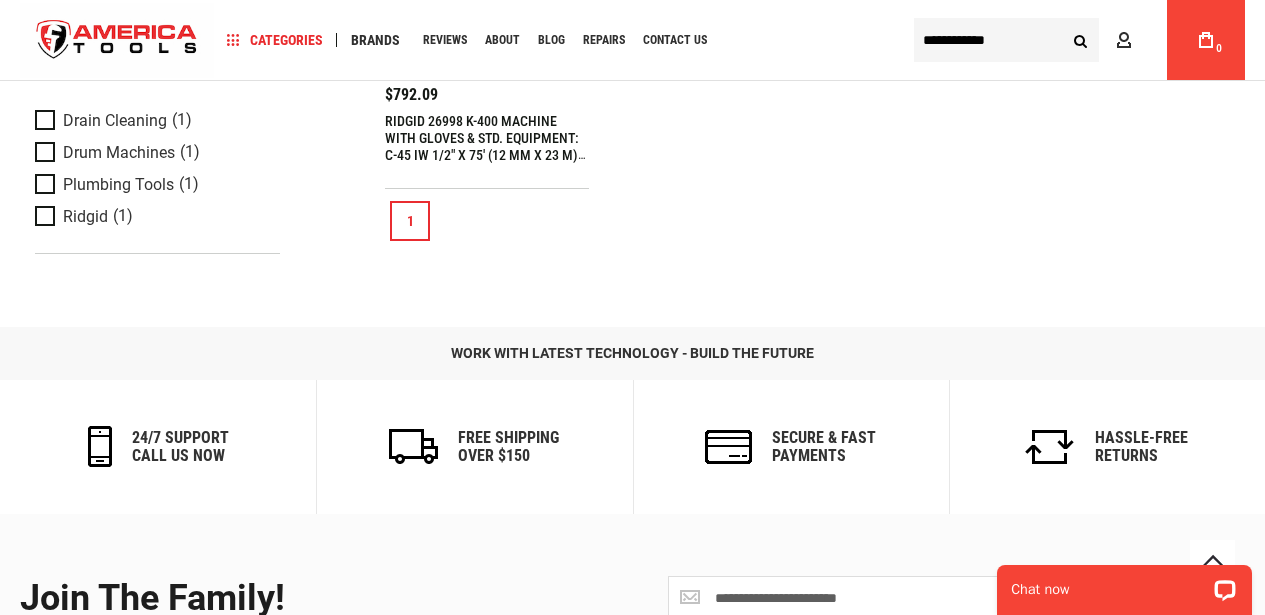 click on "RIDGID 26998 K-400 MACHINE WITH GLOVES & STD. EQUIPMENT: C-45 IW 1/2" X 75' (12 MM X 23 M) SOLID CORE (INTEGRAL WOUND) CABLE, T-260 TOOL SET" at bounding box center [485, 155] 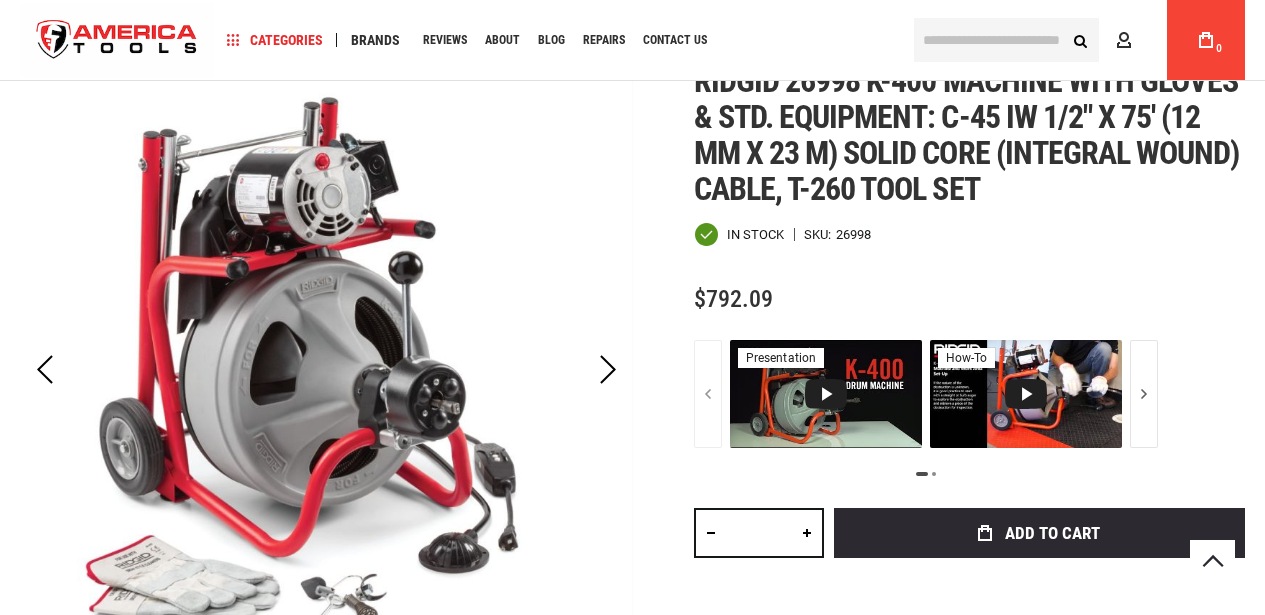 scroll, scrollTop: 265, scrollLeft: 0, axis: vertical 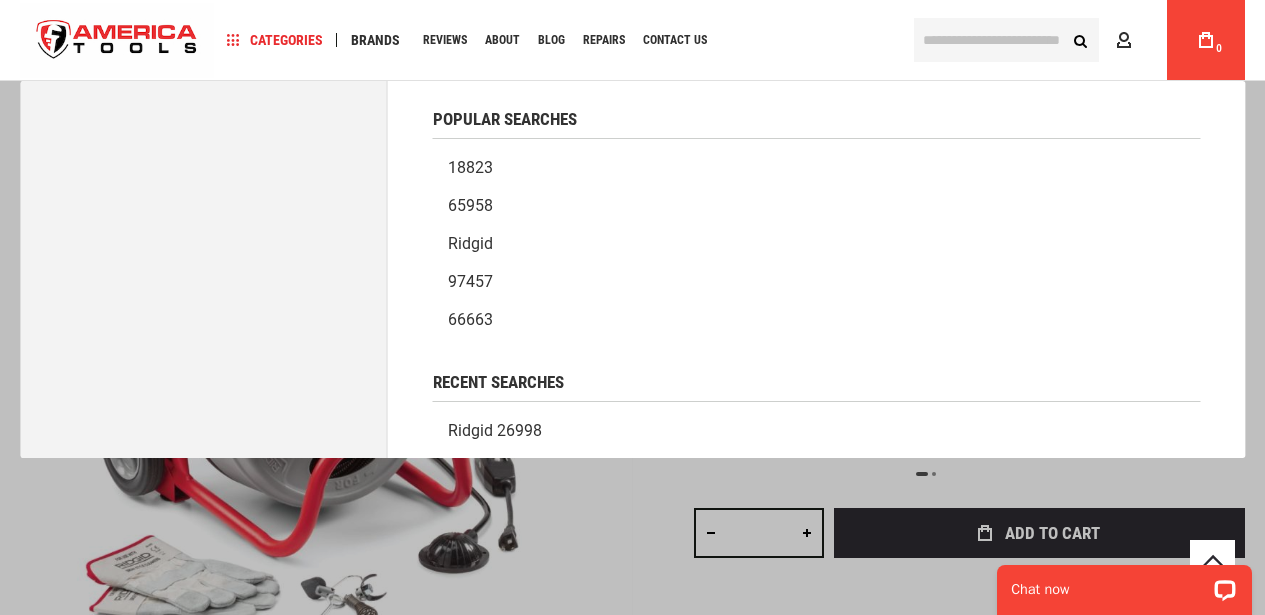 click at bounding box center [1006, 40] 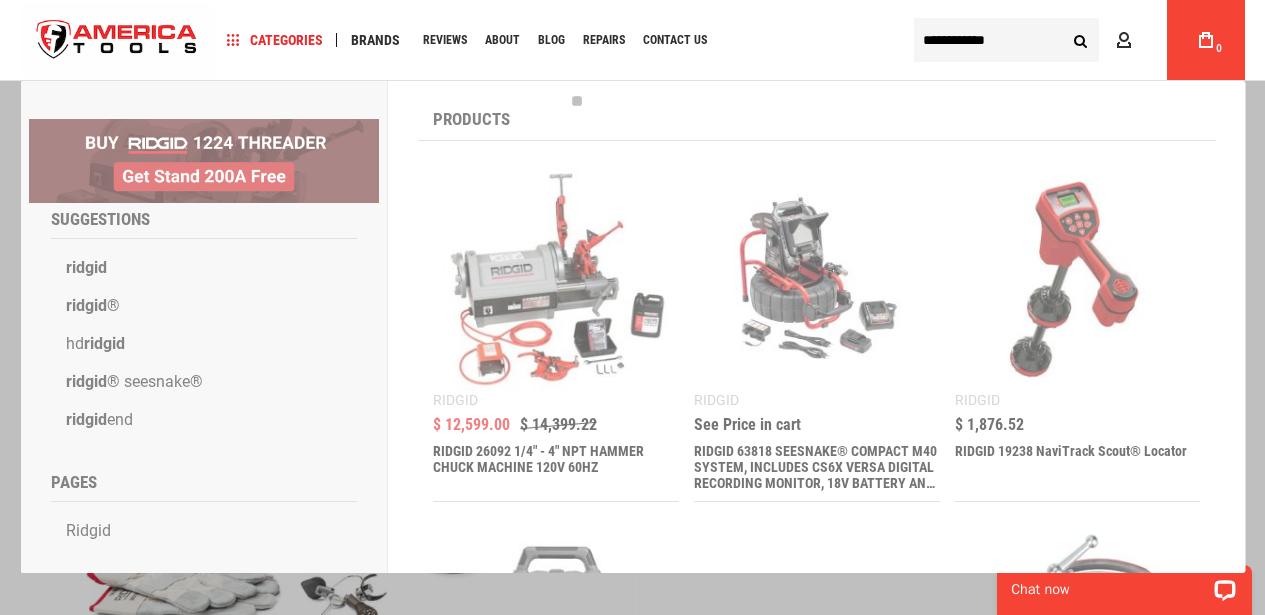 type on "**********" 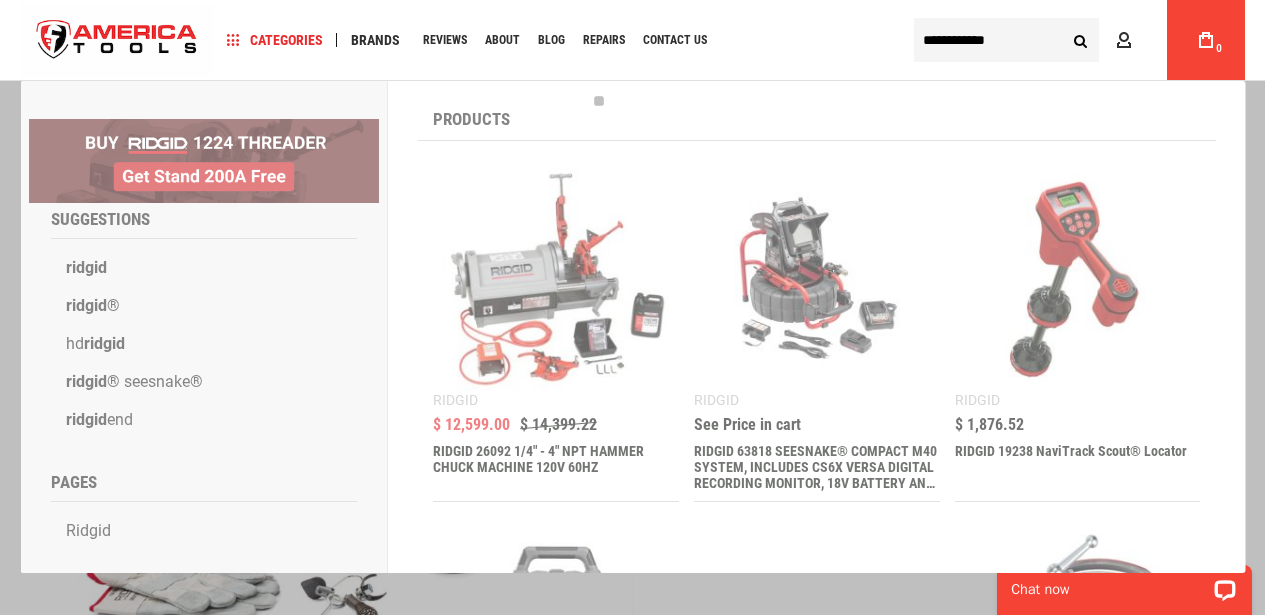 click on "Search" at bounding box center [1080, 40] 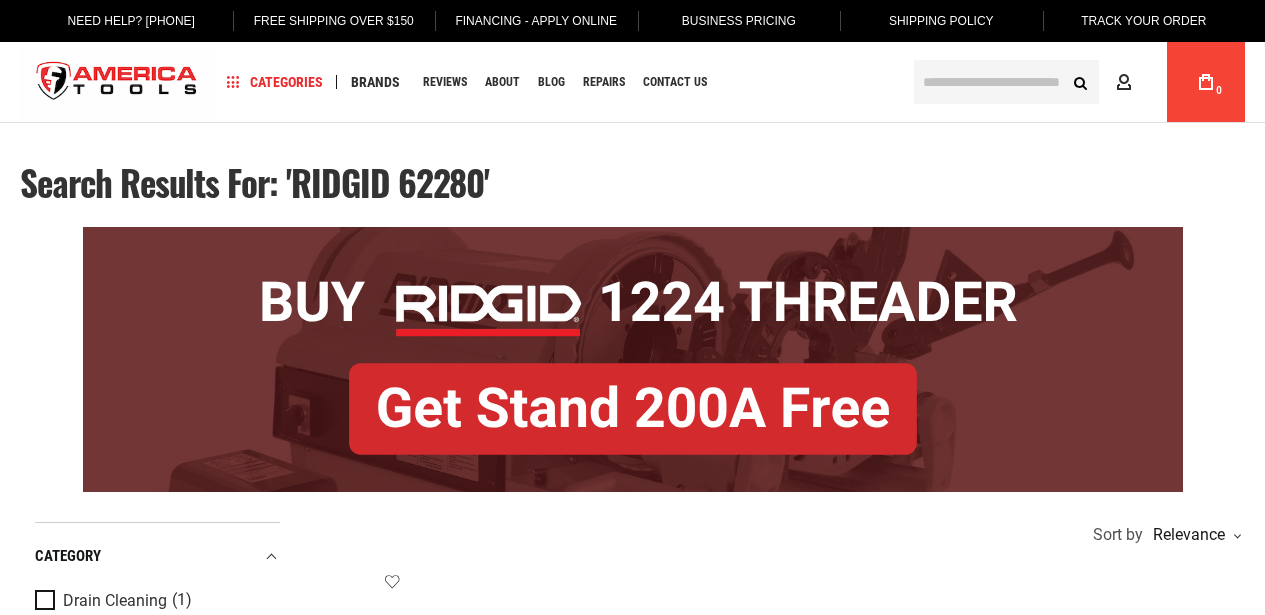 scroll, scrollTop: 0, scrollLeft: 0, axis: both 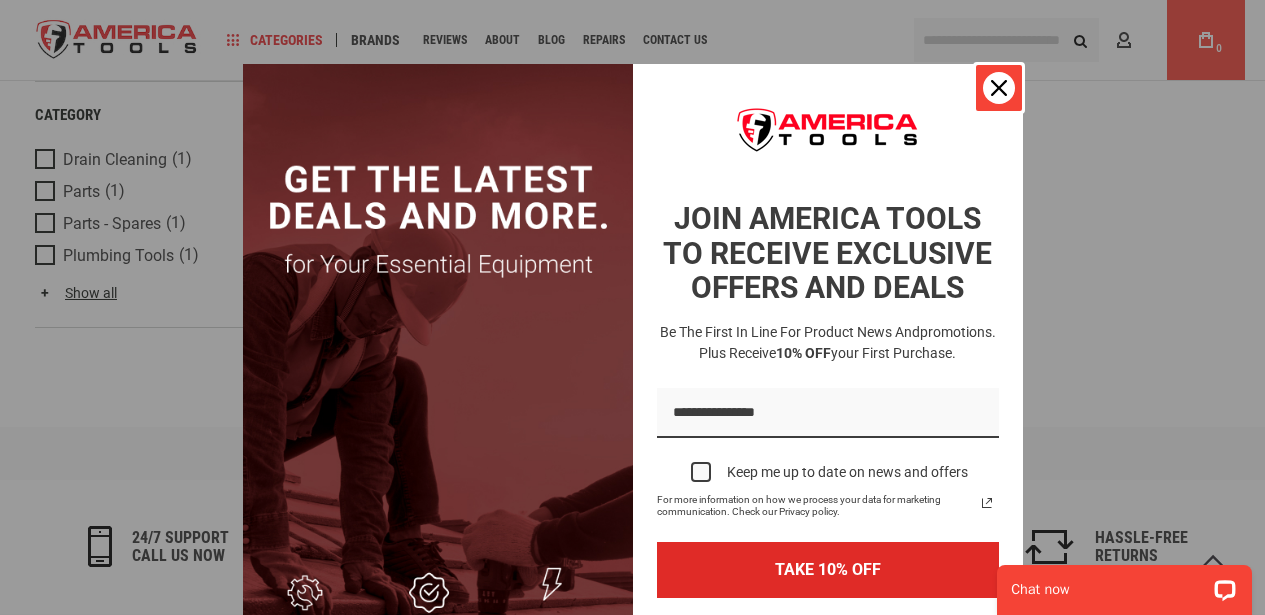 click 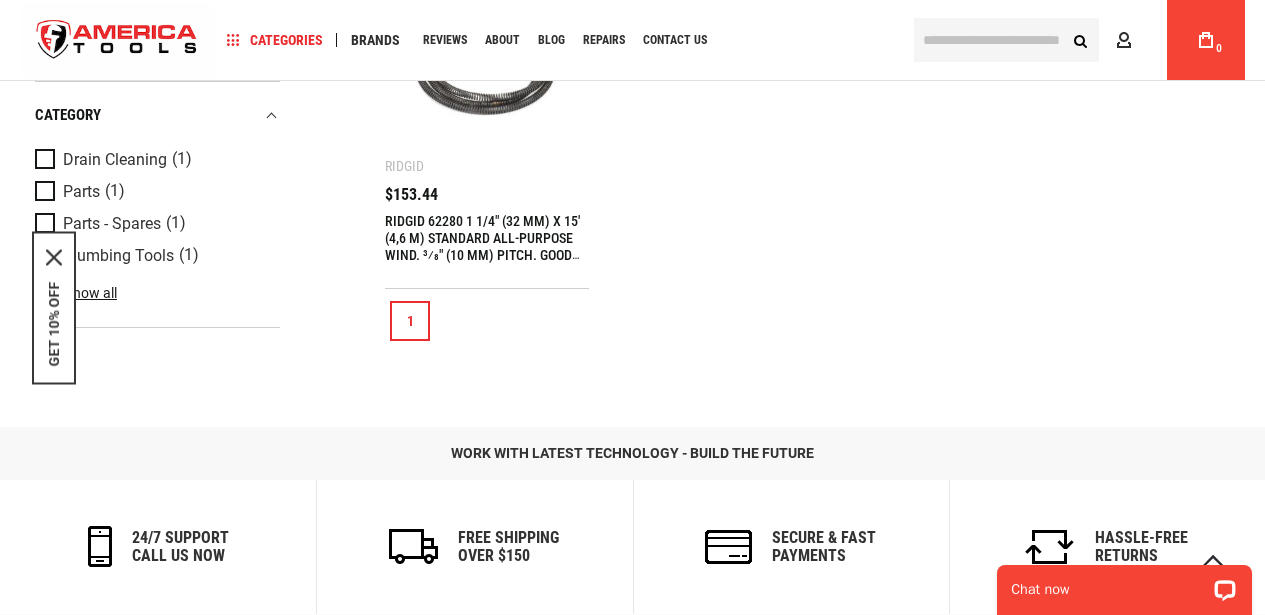 click on "1" at bounding box center (410, 321) 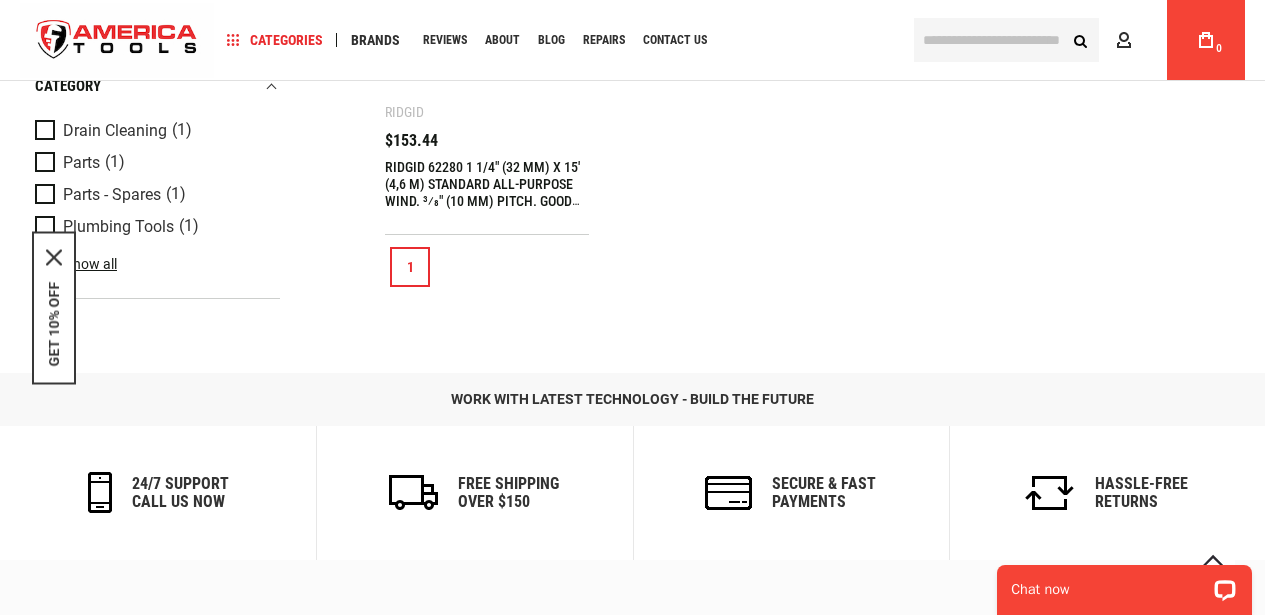 scroll, scrollTop: 700, scrollLeft: 0, axis: vertical 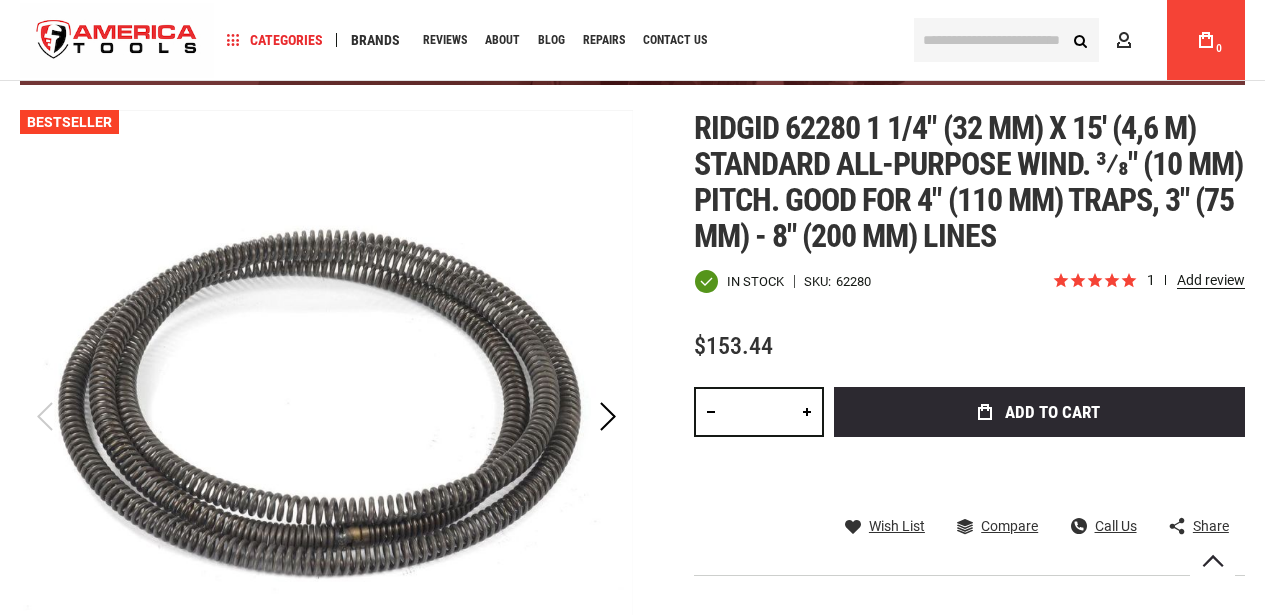click on "*" at bounding box center (759, 412) 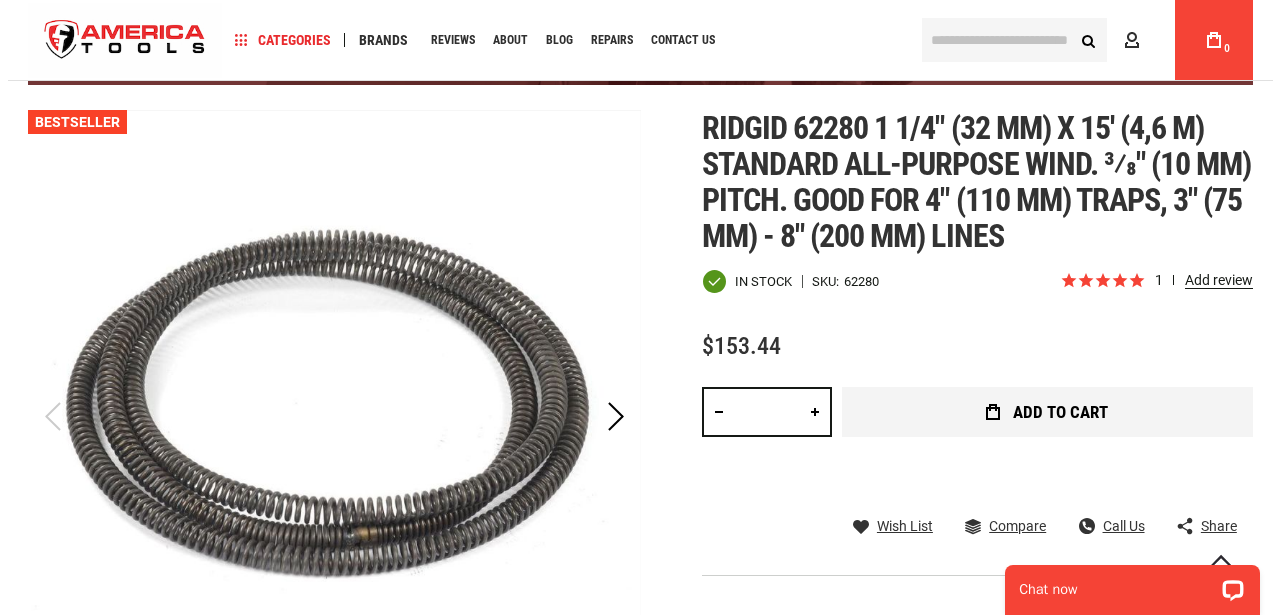 scroll, scrollTop: 0, scrollLeft: 0, axis: both 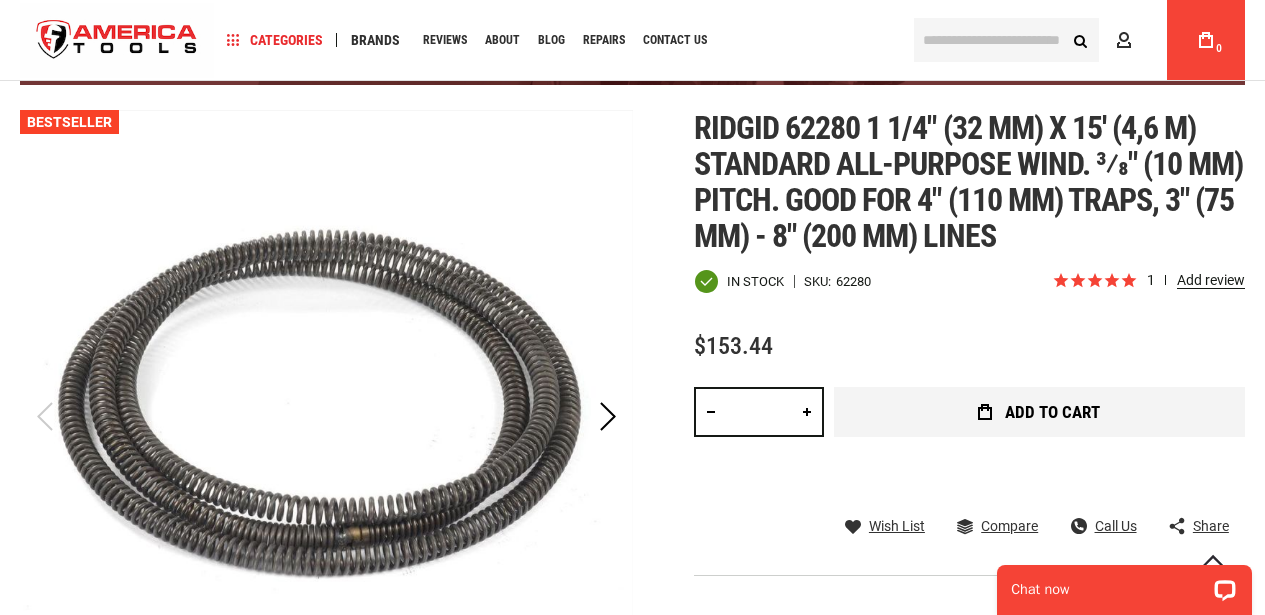 type on "**" 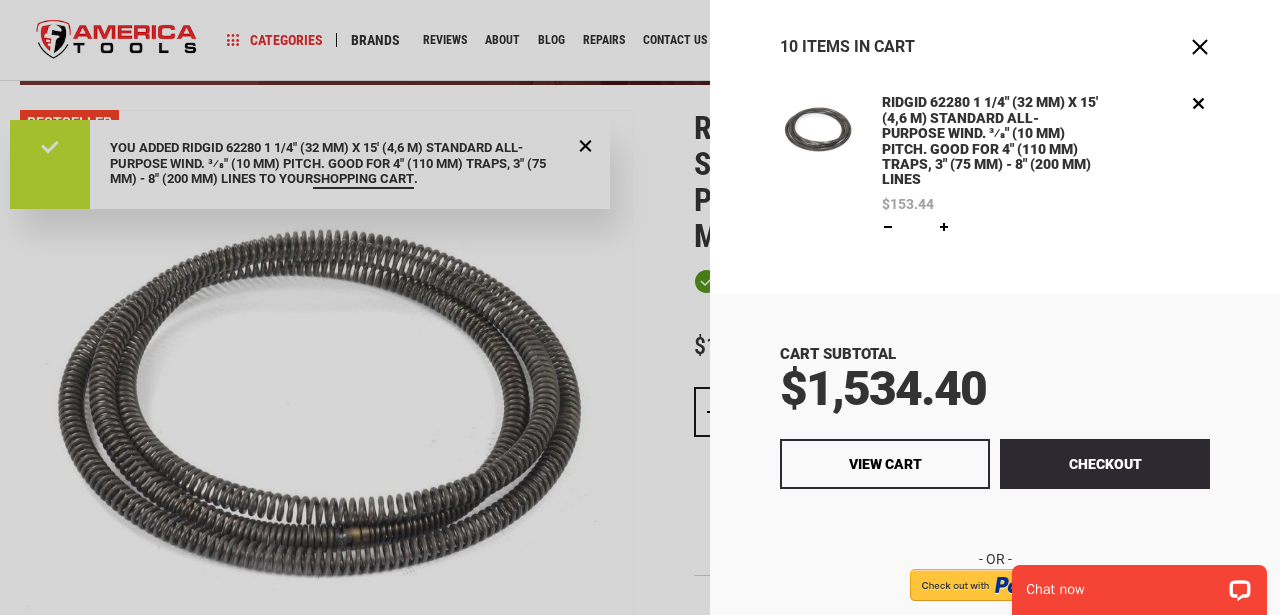 scroll, scrollTop: 100, scrollLeft: 0, axis: vertical 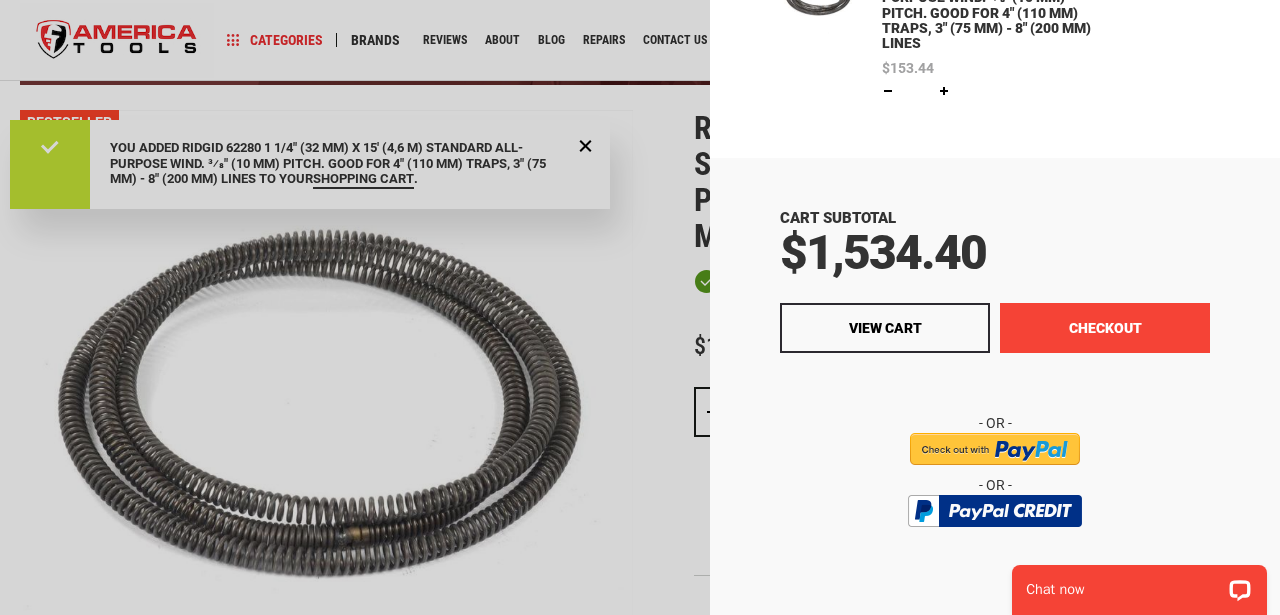 click on "Checkout" at bounding box center (1105, 328) 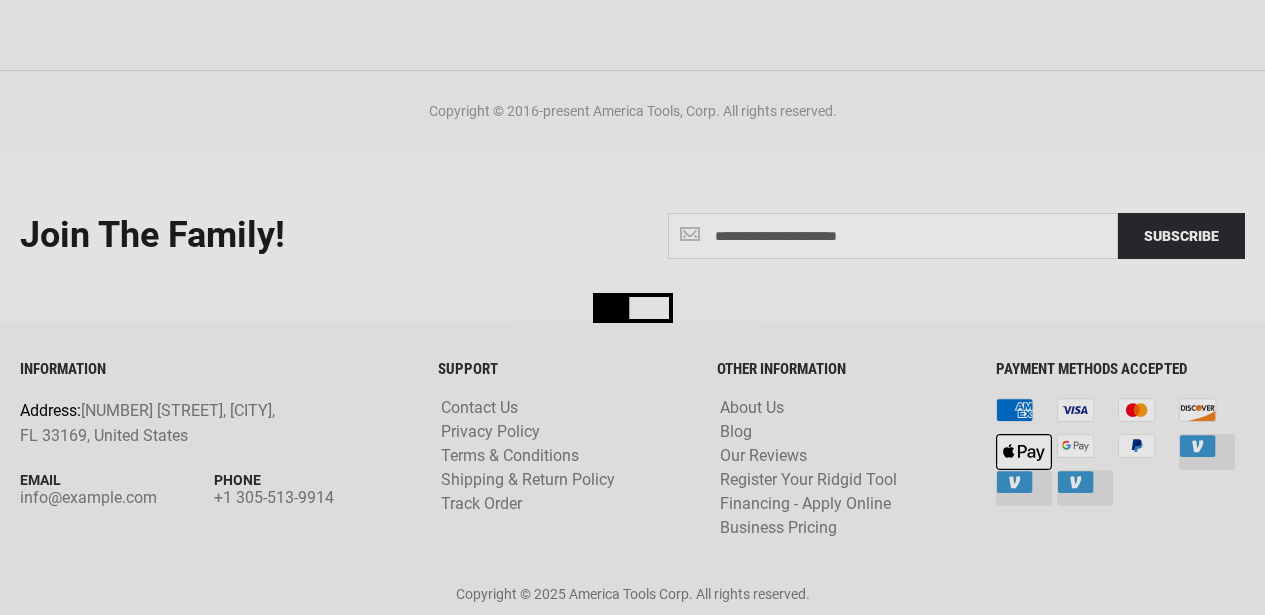 scroll, scrollTop: 92, scrollLeft: 0, axis: vertical 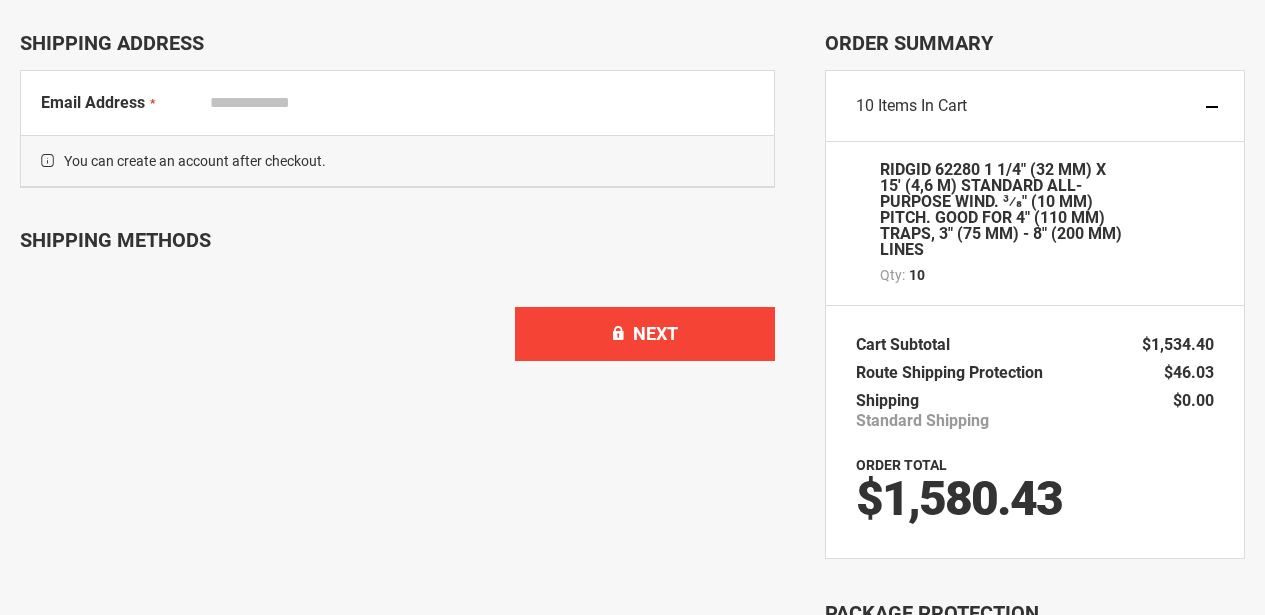 select on "**" 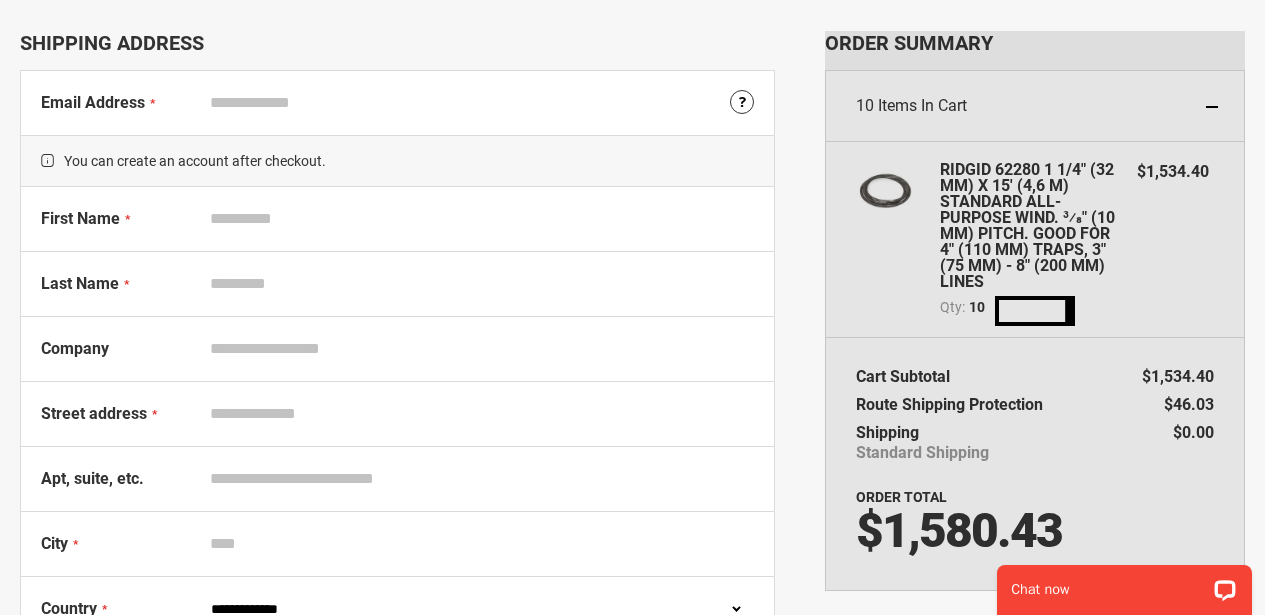 scroll, scrollTop: 0, scrollLeft: 0, axis: both 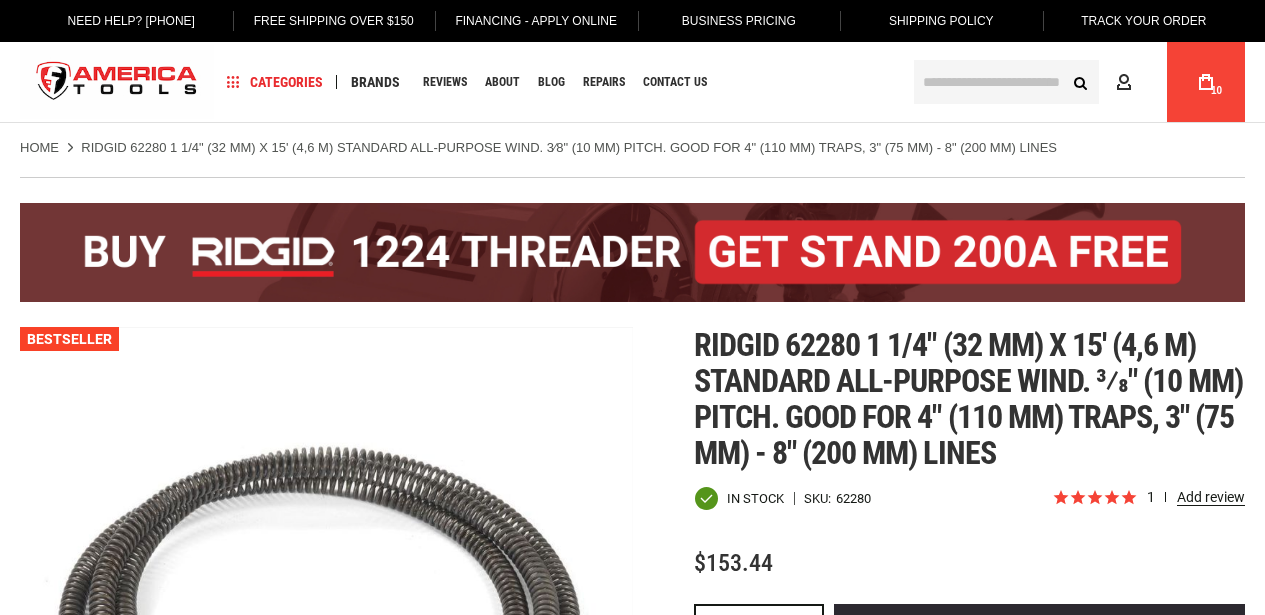 click on "The store will not work correctly in the case when cookies is disabled.
Language
English
Español
Need Help? [PHONE]
Free Shipping Over $150
Financing - Apply Online
Business Pricing
Shipping Policy
Track Your Order
Navigation
Categories
Plumbing Tools
Drain Cleaning" at bounding box center (632, 306) 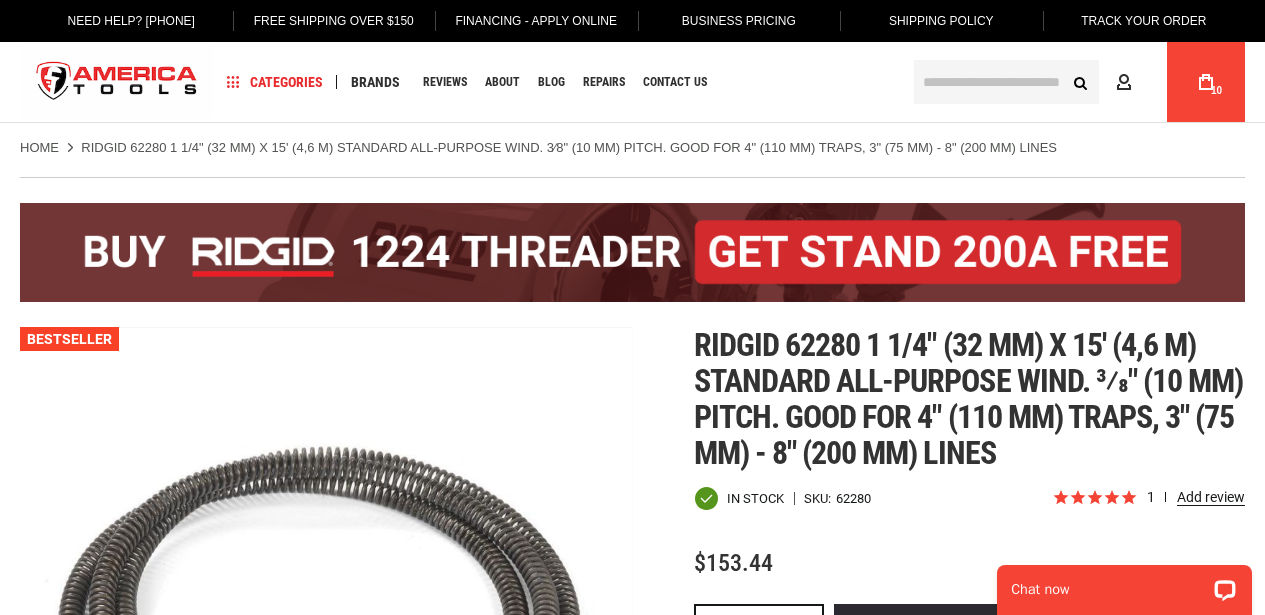 scroll, scrollTop: 0, scrollLeft: 0, axis: both 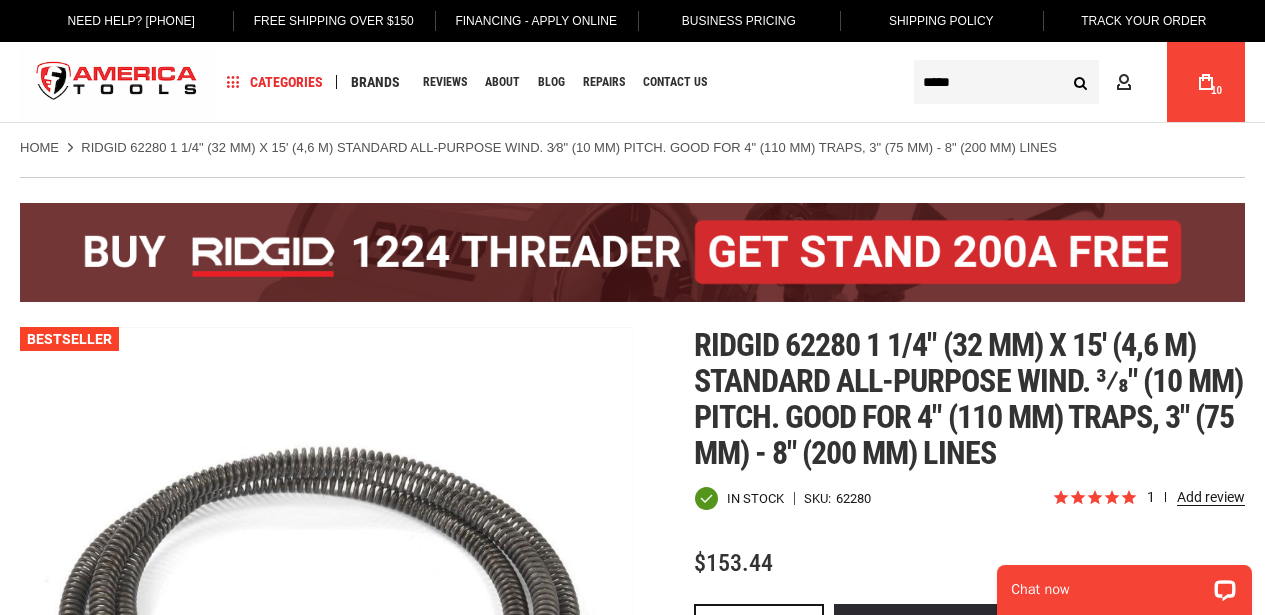 type on "*****" 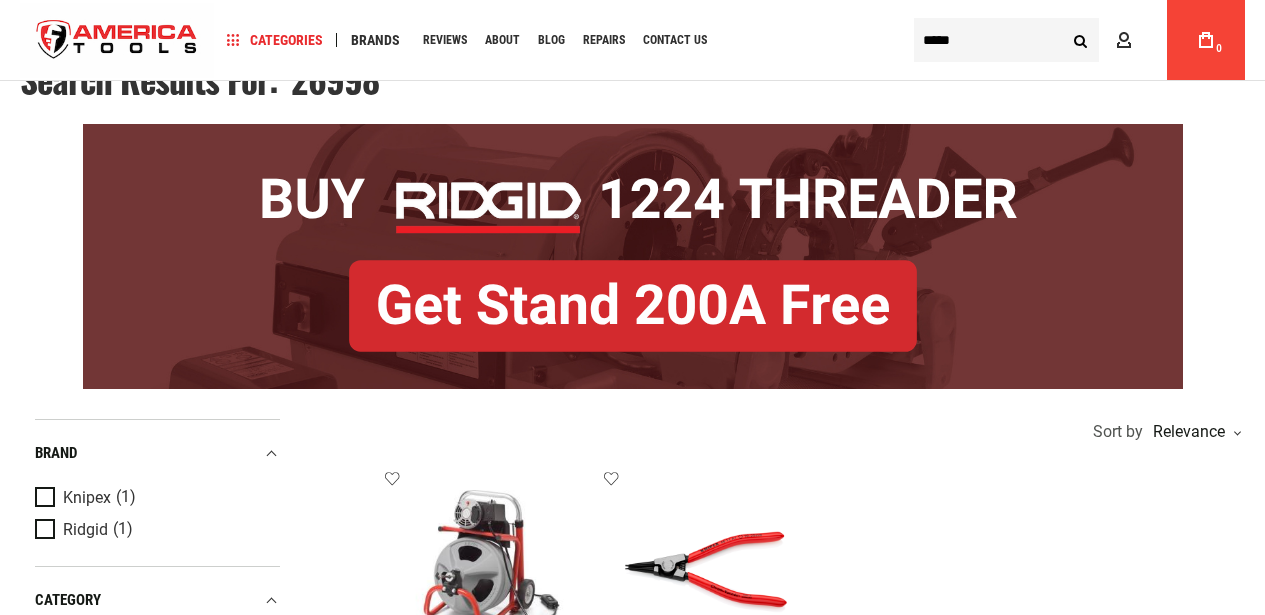 scroll, scrollTop: 100, scrollLeft: 0, axis: vertical 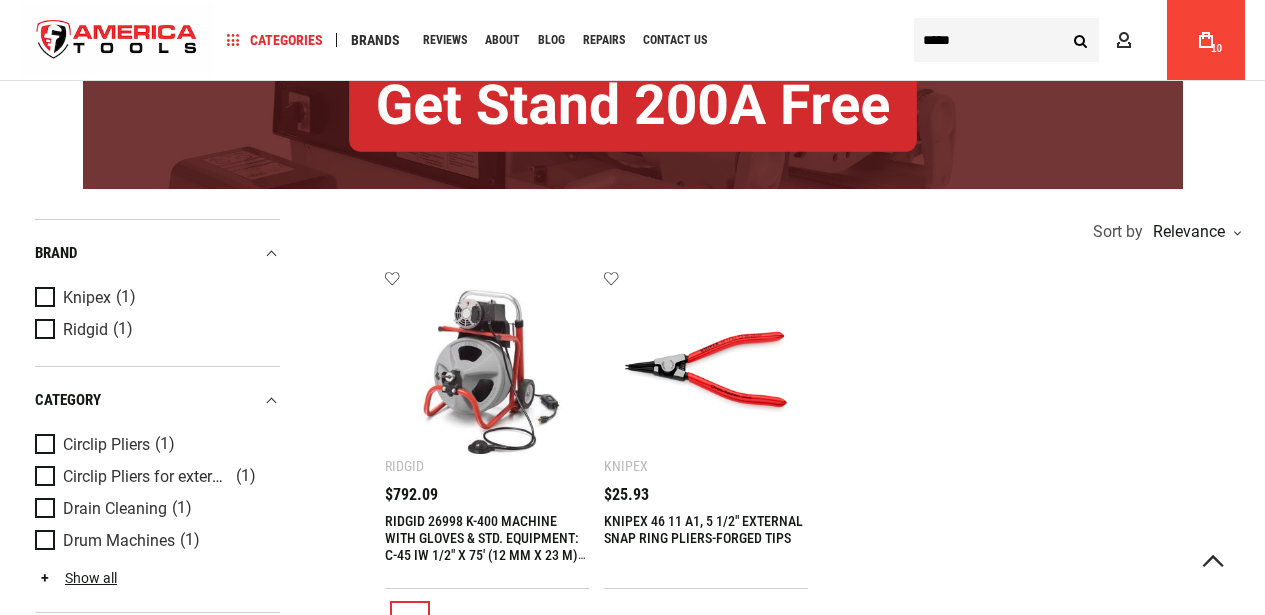 click at bounding box center [487, 372] 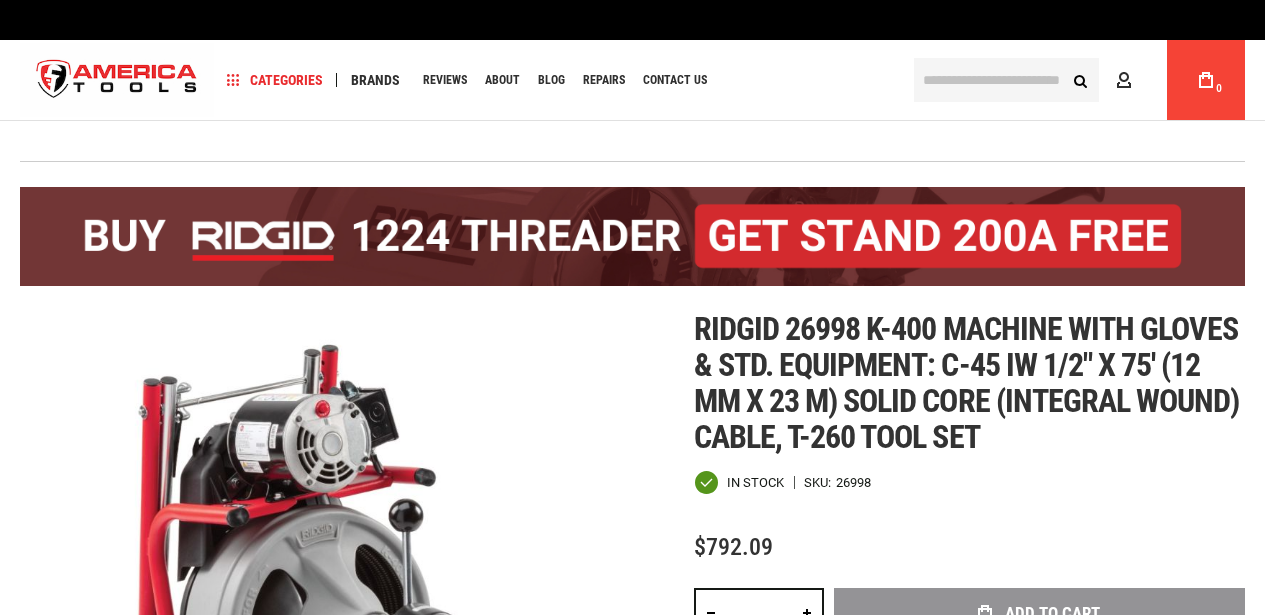 scroll, scrollTop: 0, scrollLeft: 0, axis: both 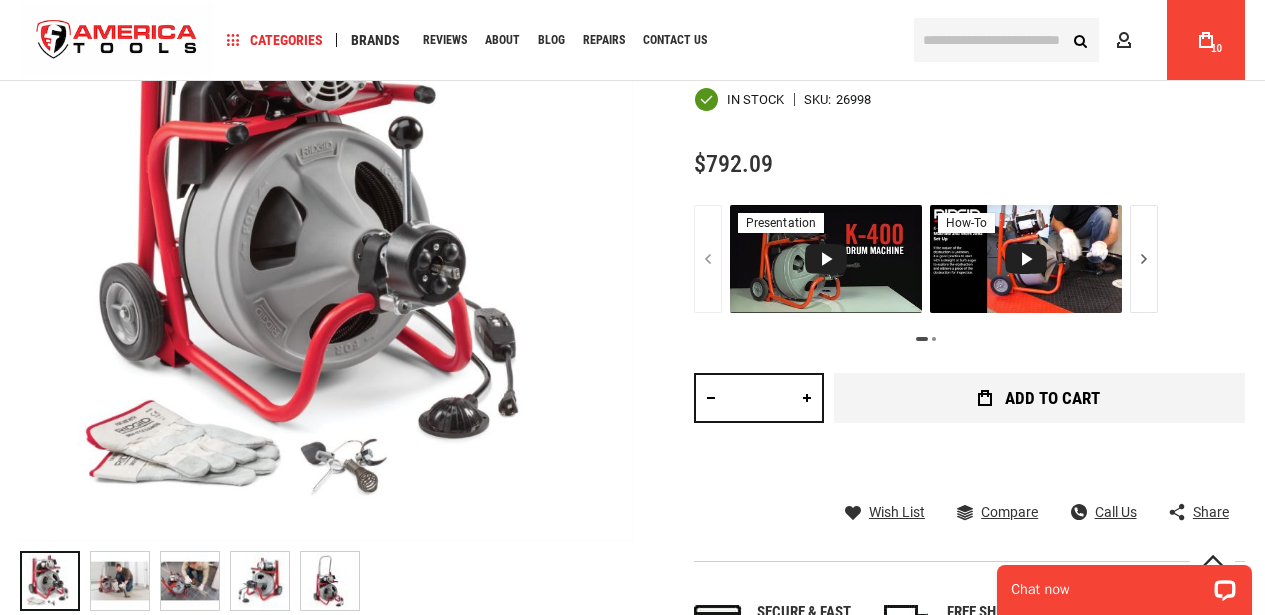 click on "Add to Cart" at bounding box center (1052, 398) 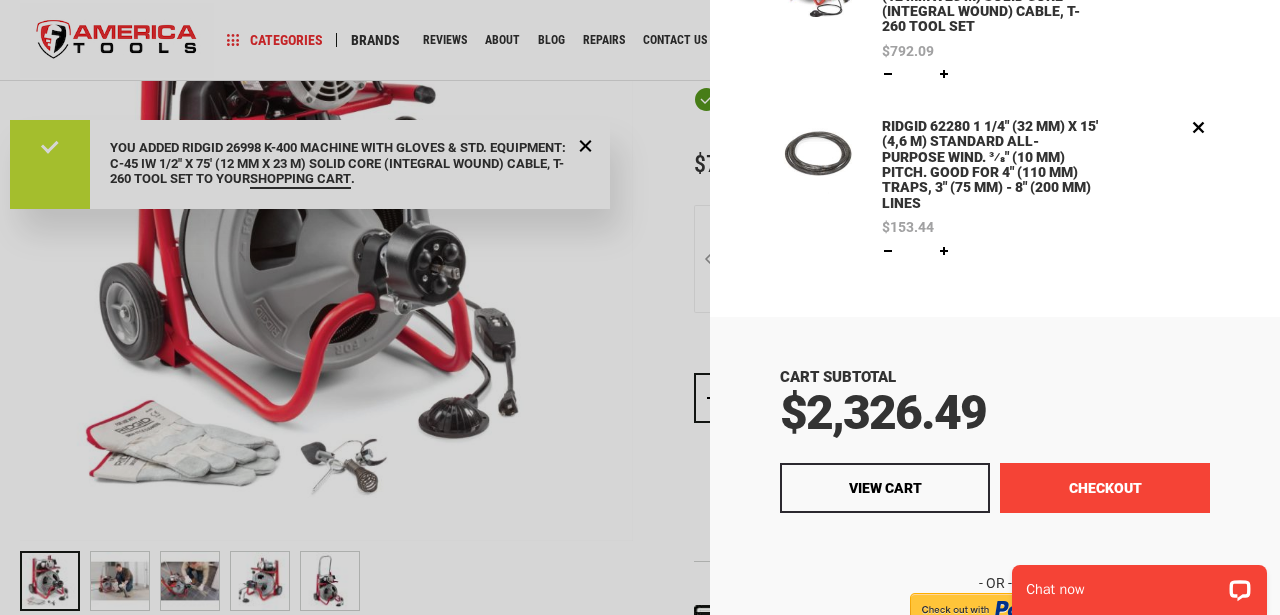 scroll, scrollTop: 300, scrollLeft: 0, axis: vertical 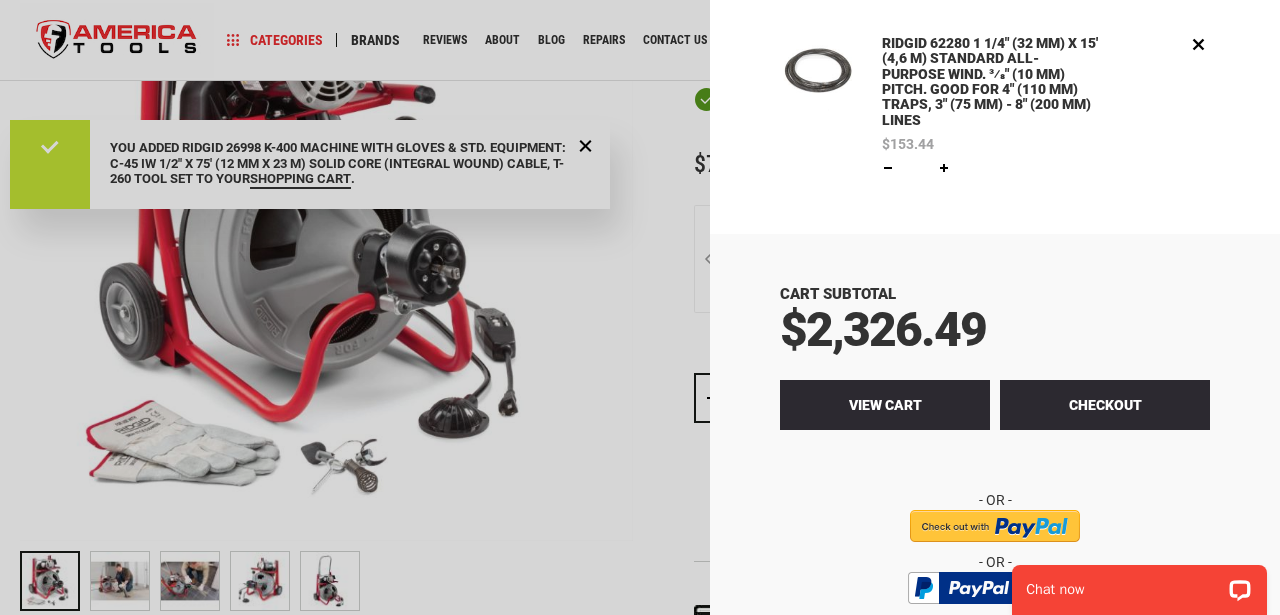 click on "View Cart" at bounding box center [885, 405] 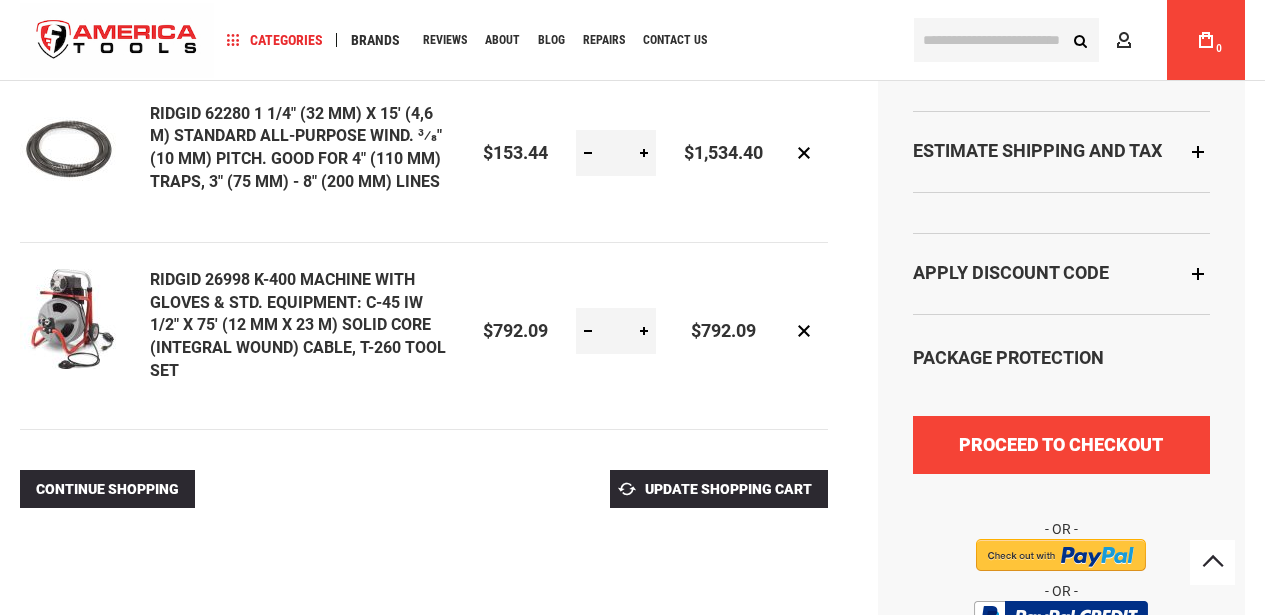 scroll, scrollTop: 300, scrollLeft: 0, axis: vertical 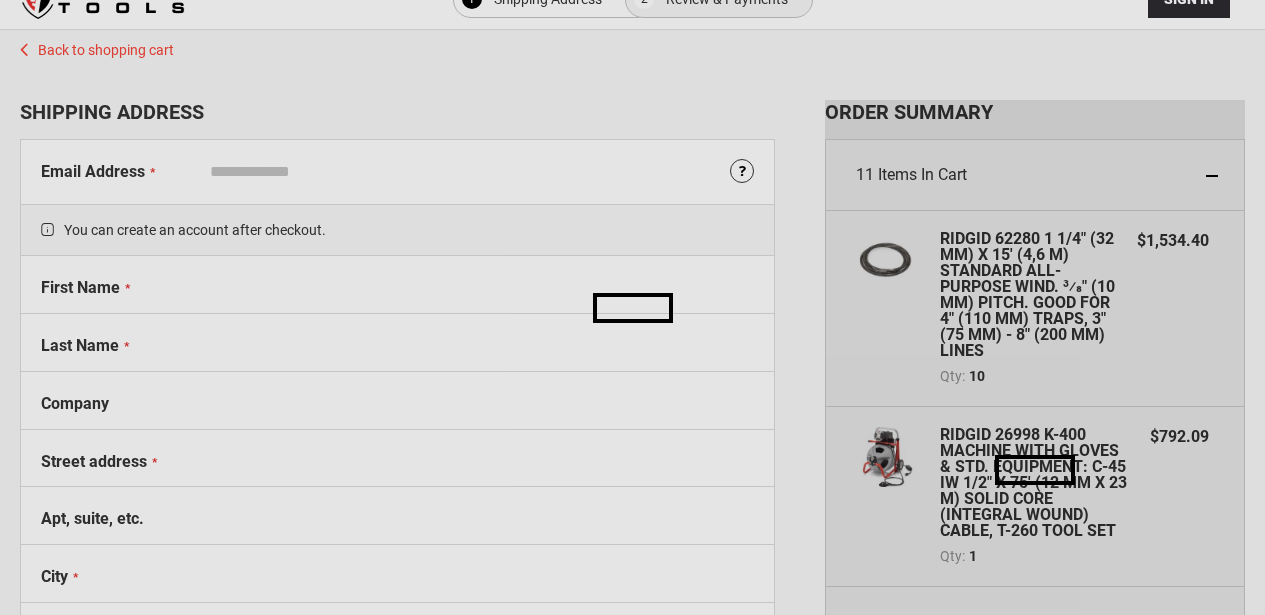 select on "**" 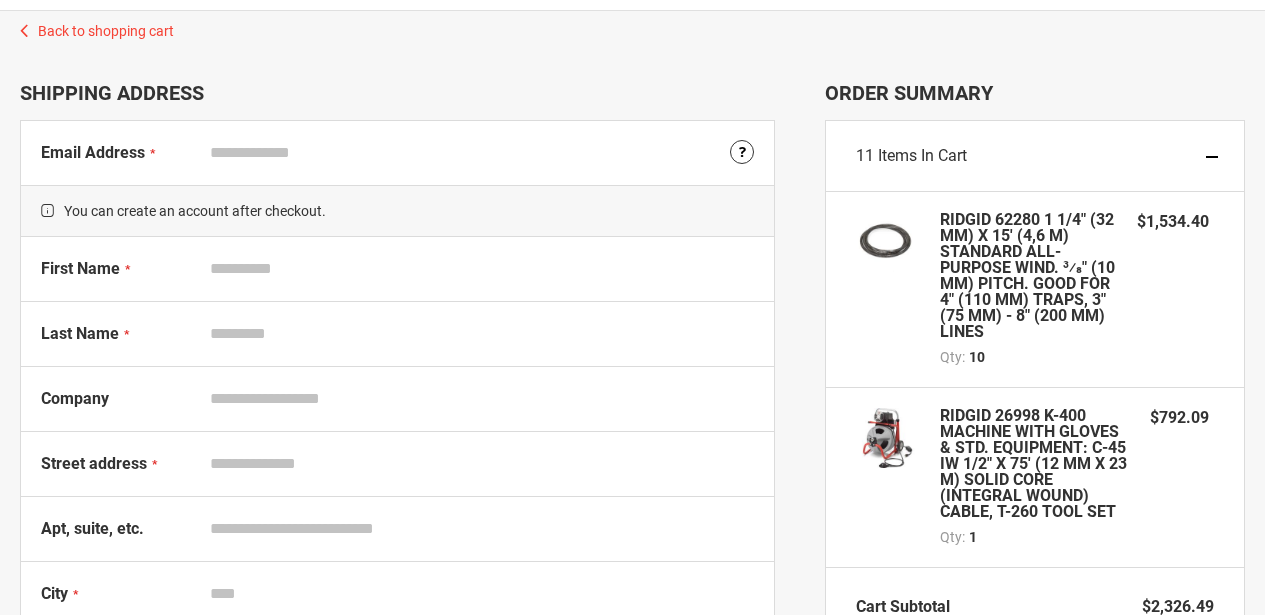 scroll, scrollTop: 0, scrollLeft: 0, axis: both 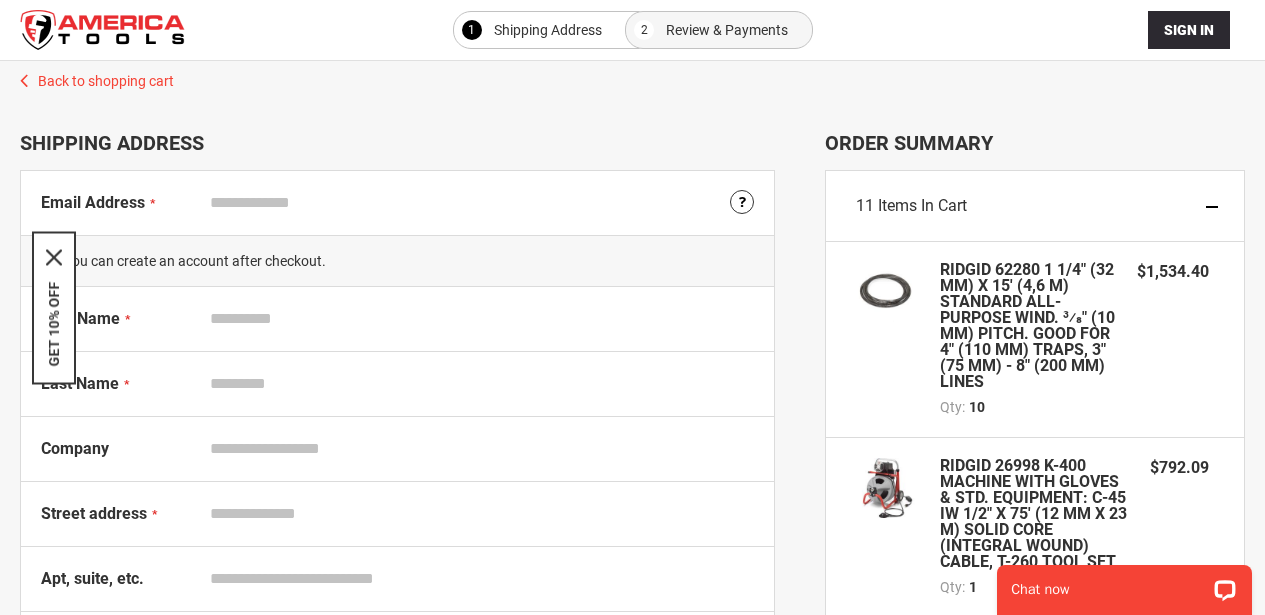 click on "Email Address" at bounding box center (477, 203) 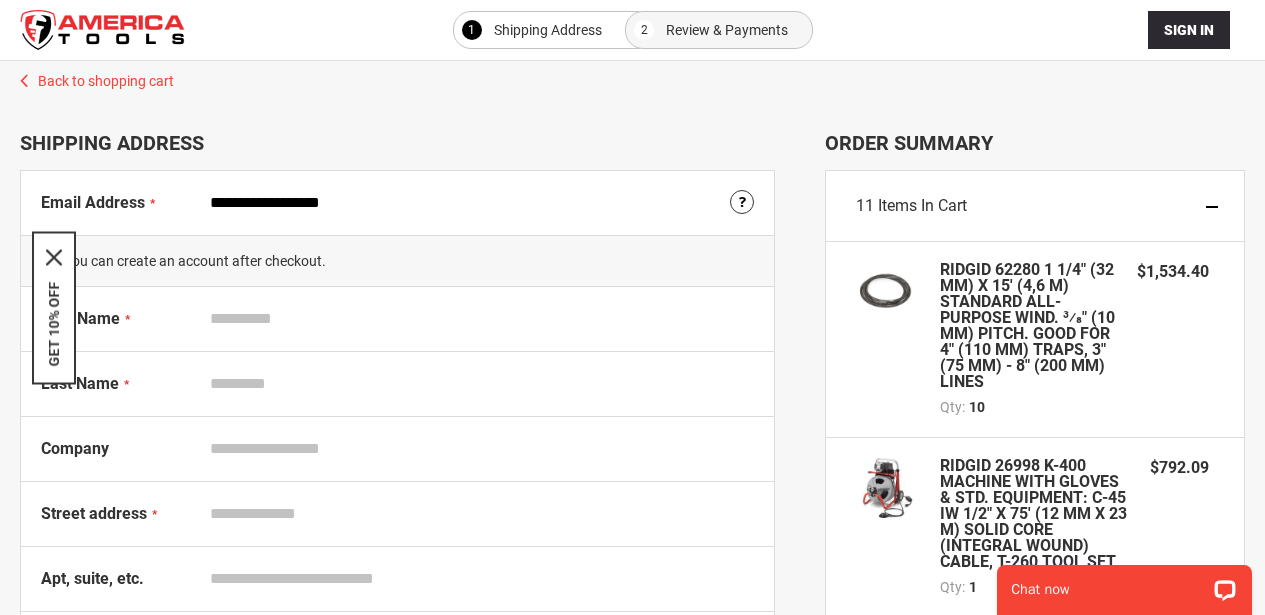 click on "First Name" at bounding box center (121, 323) 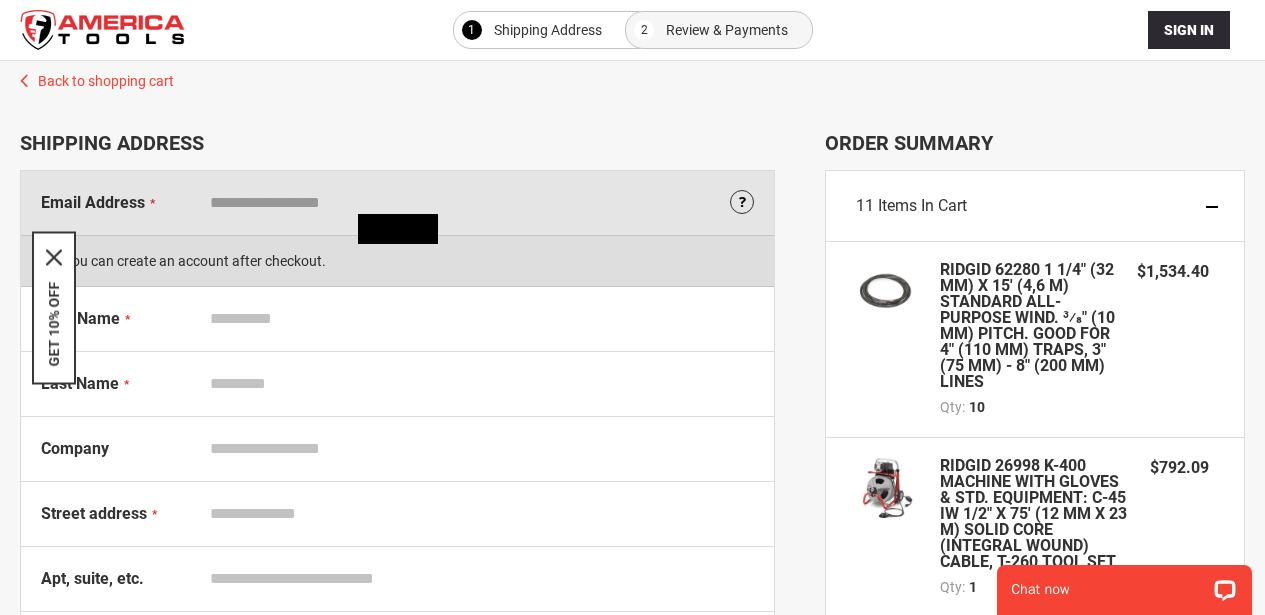 click on "GET 10% OFF" at bounding box center [54, 307] 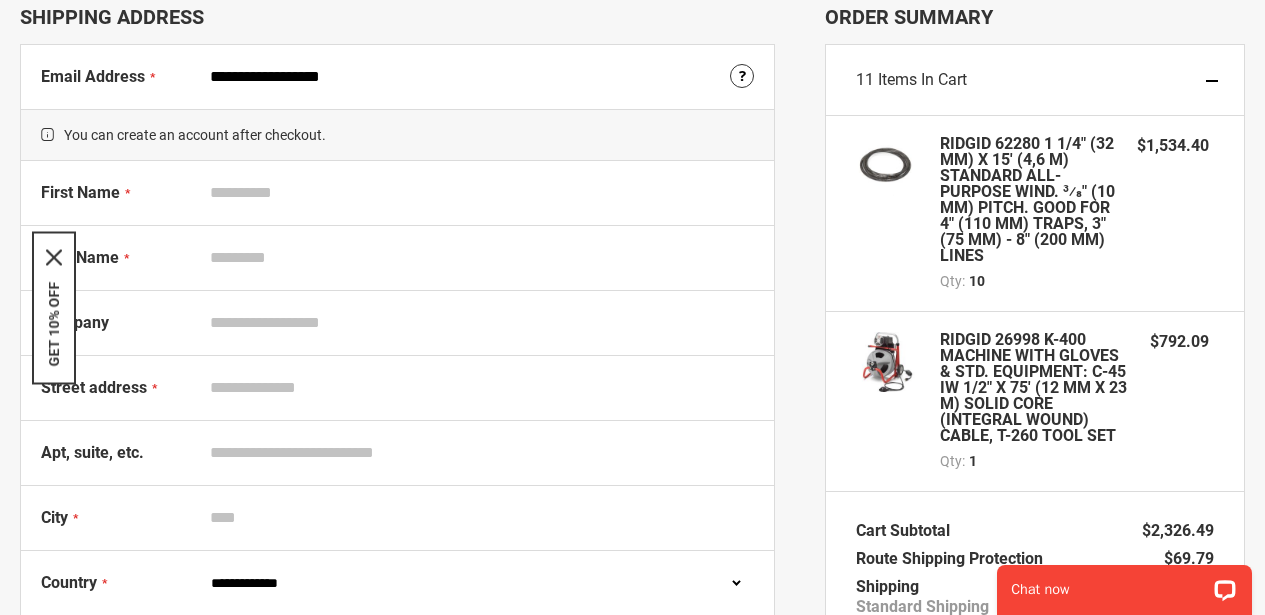 scroll, scrollTop: 0, scrollLeft: 0, axis: both 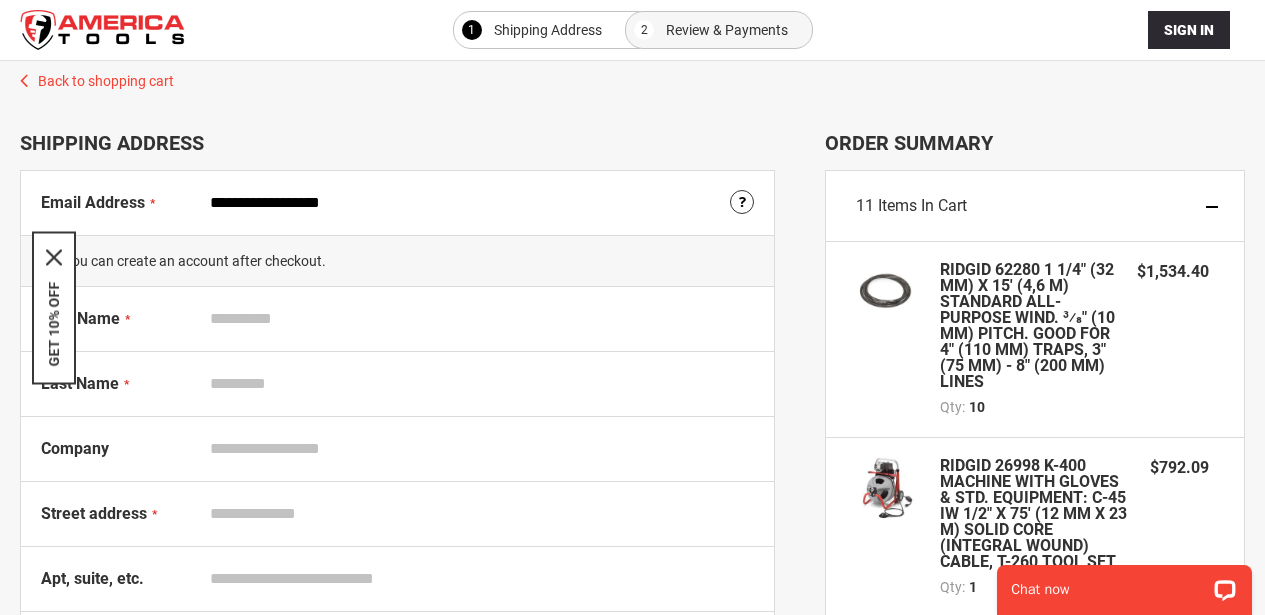 click on "First Name" at bounding box center (477, 319) 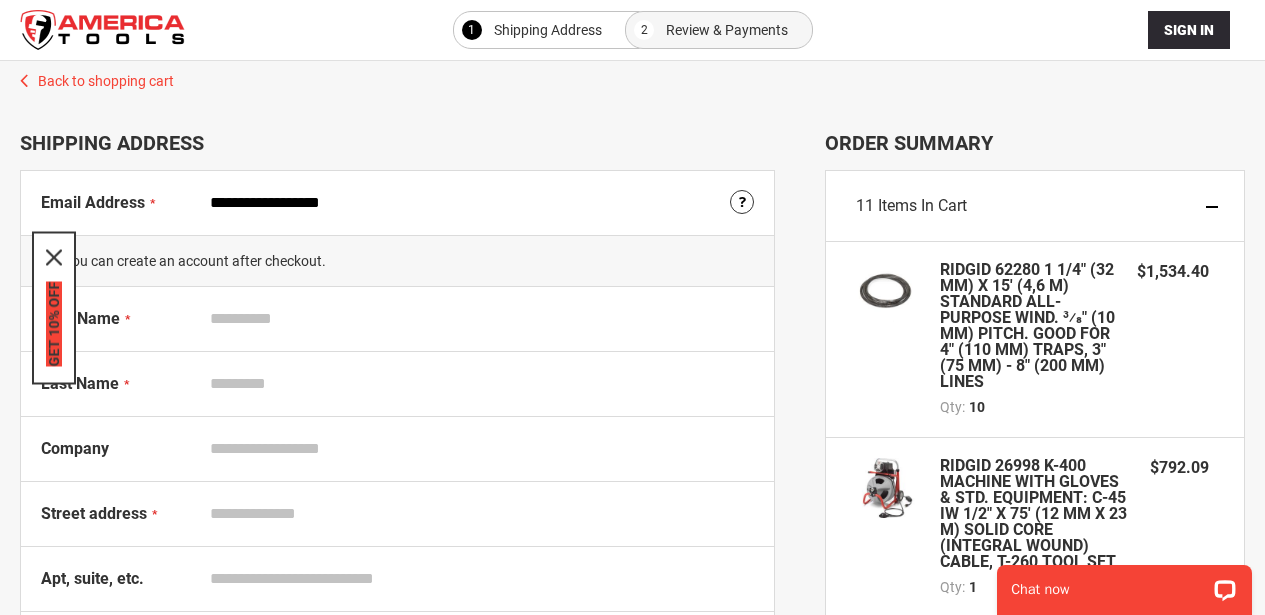 click on "GET 10% OFF" at bounding box center [54, 323] 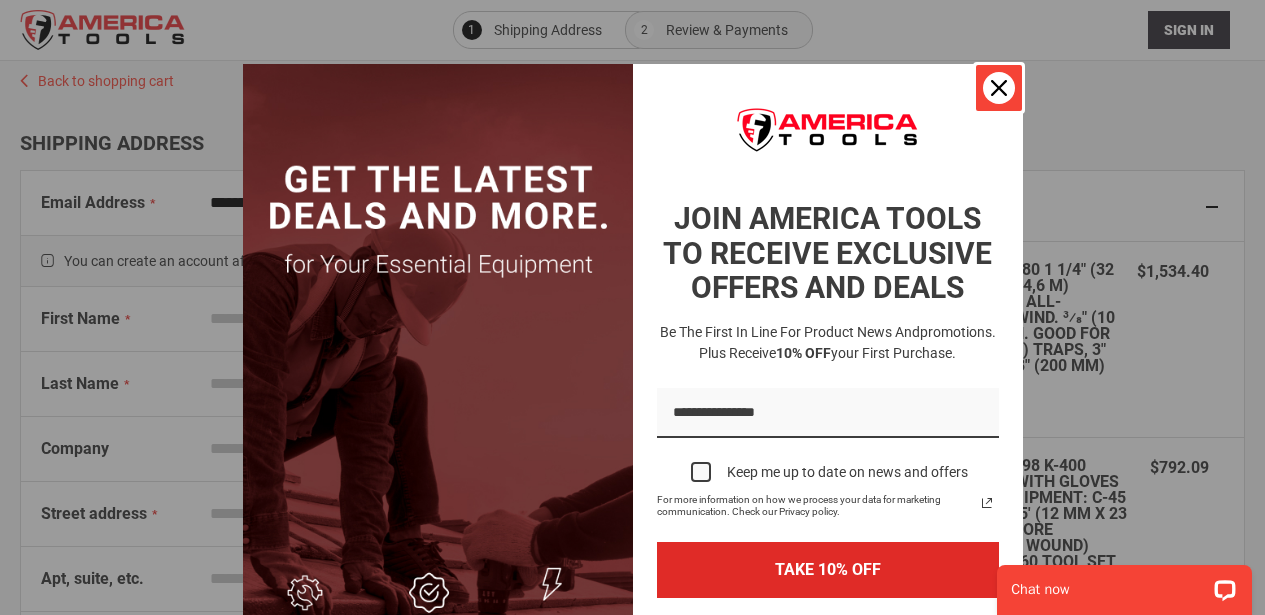 click at bounding box center [999, 88] 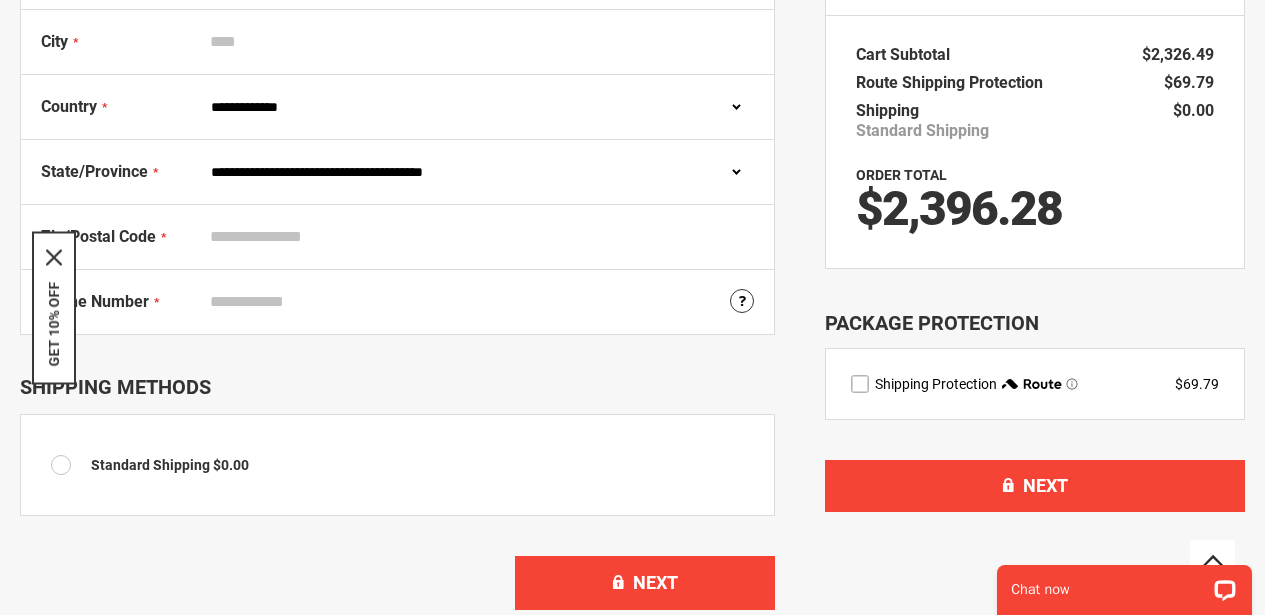 scroll, scrollTop: 600, scrollLeft: 0, axis: vertical 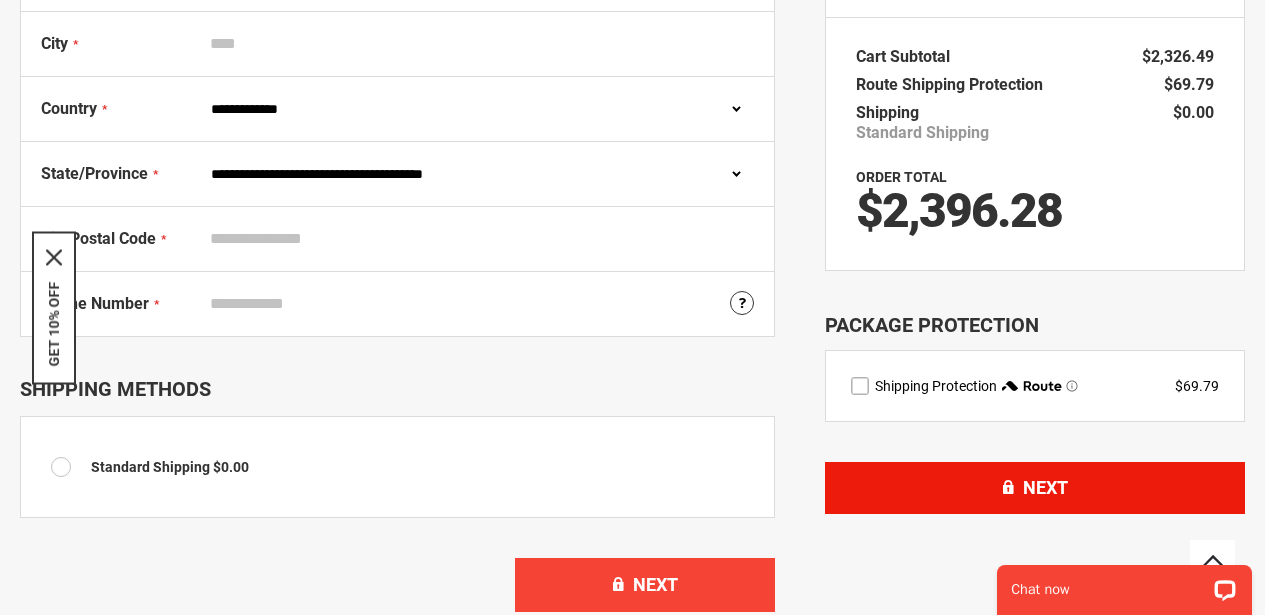 click on "Next" at bounding box center [1045, 487] 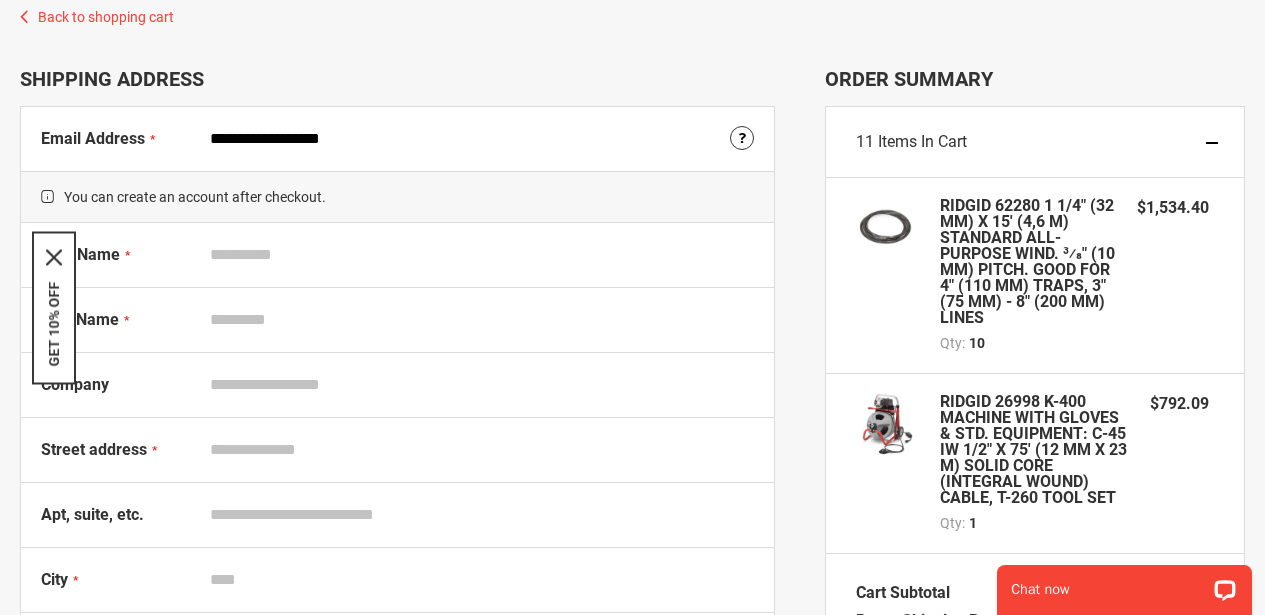 scroll, scrollTop: 100, scrollLeft: 0, axis: vertical 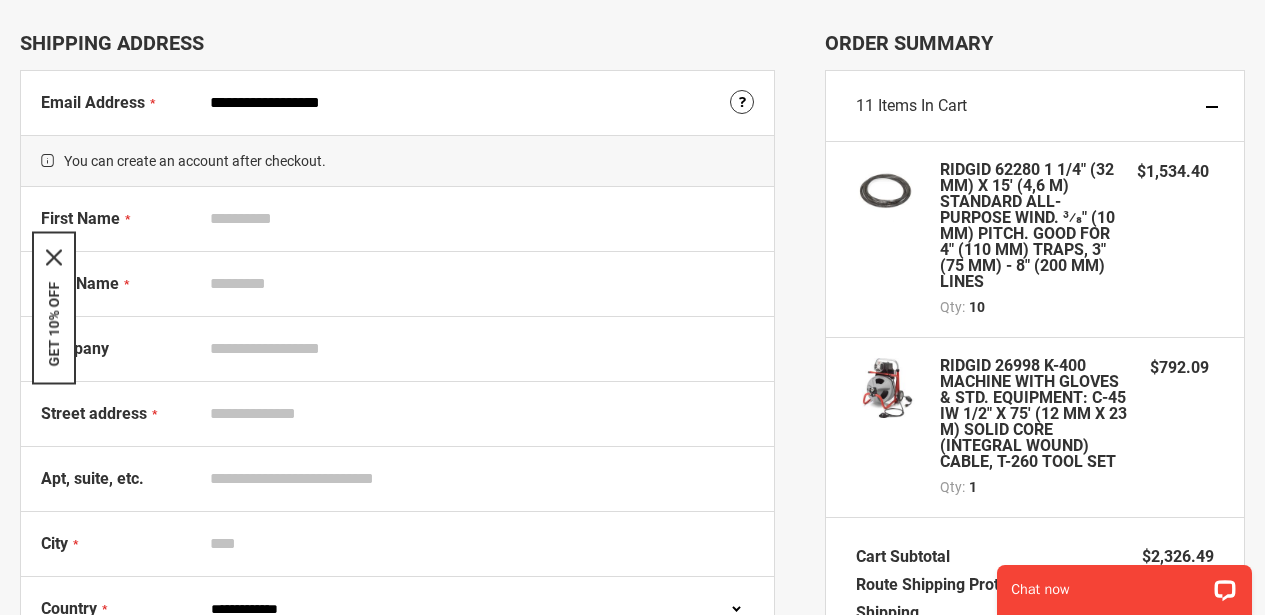 drag, startPoint x: 637, startPoint y: 366, endPoint x: 629, endPoint y: 280, distance: 86.37129 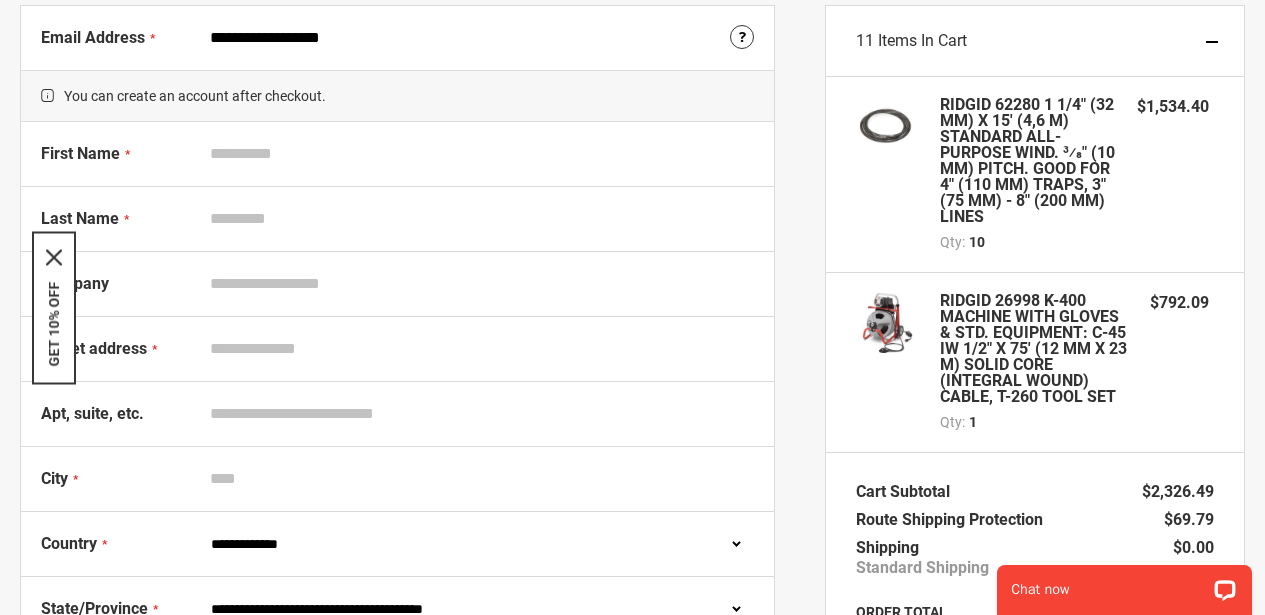 scroll, scrollTop: 200, scrollLeft: 0, axis: vertical 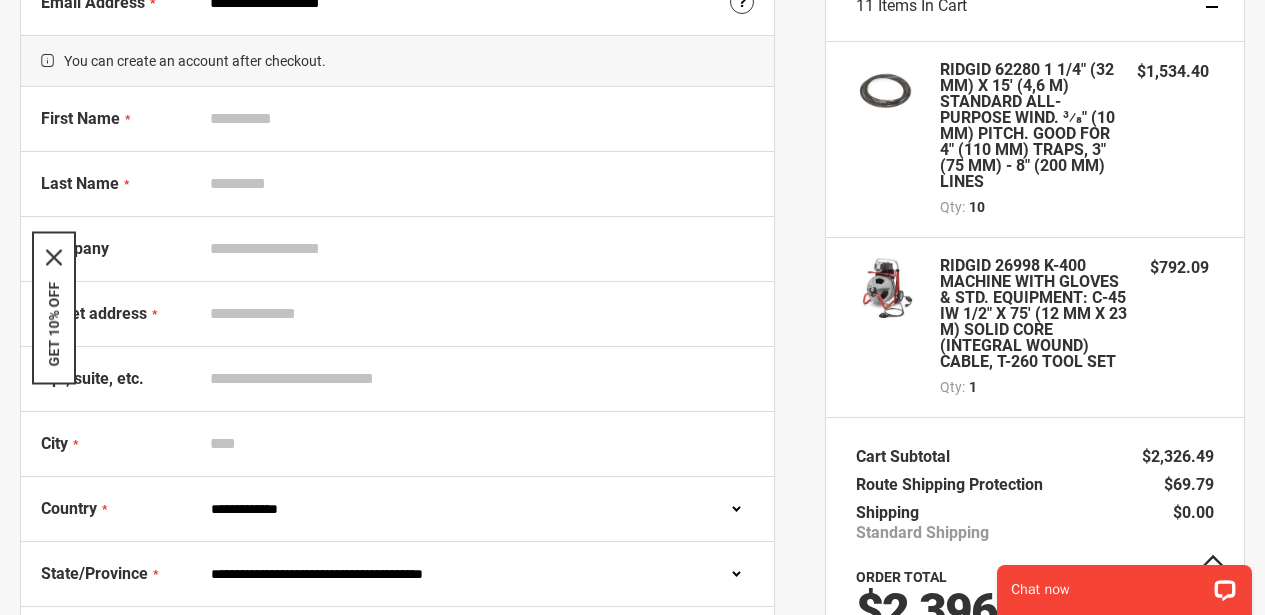 click on "First Name" at bounding box center [477, 119] 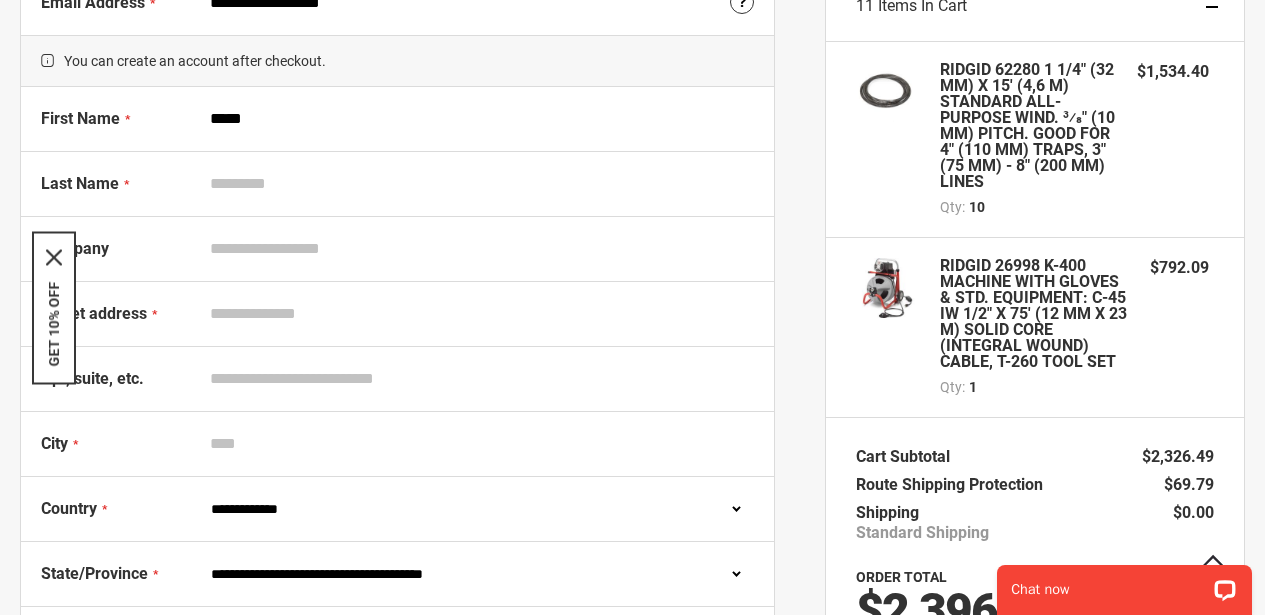 type on "******" 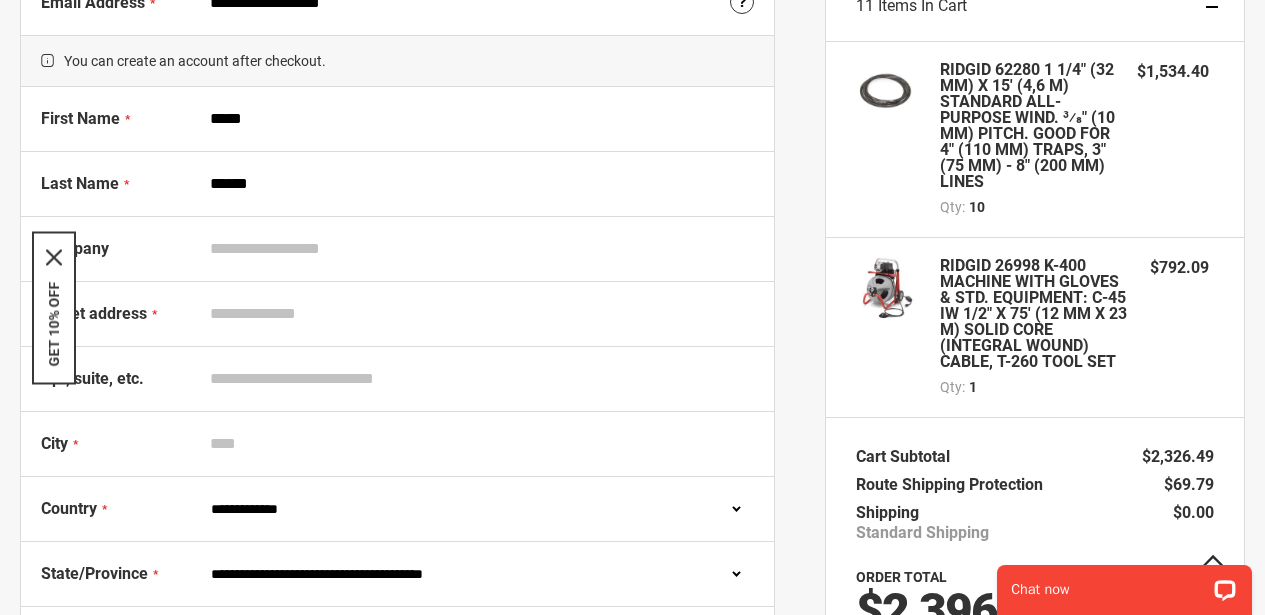 type on "**********" 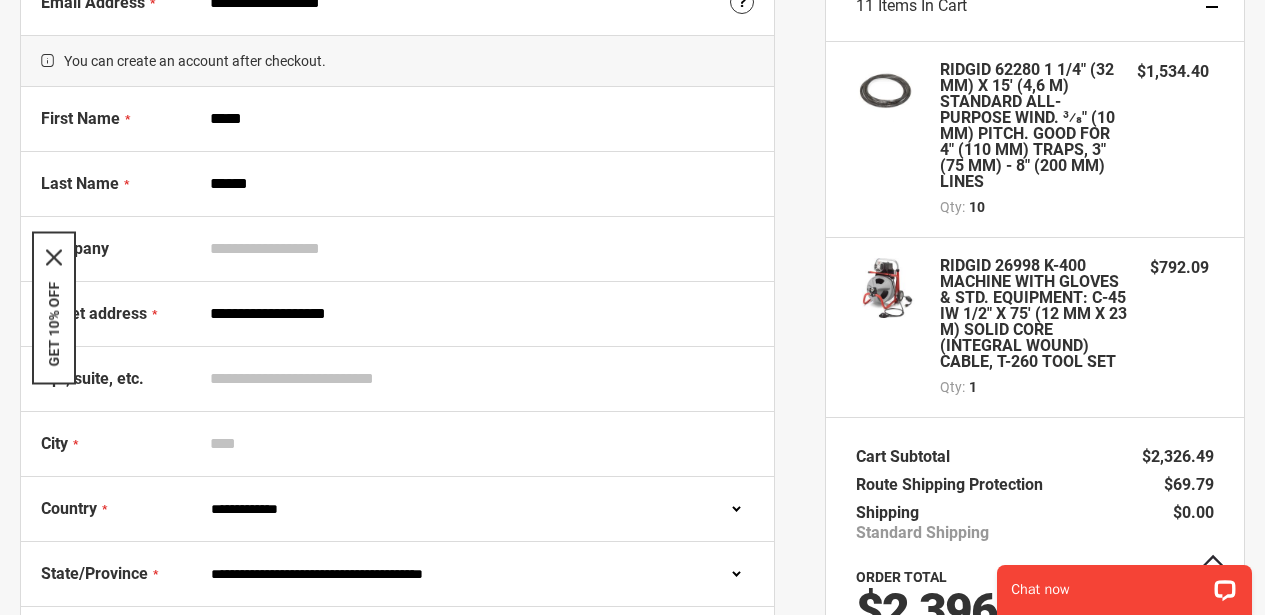 type on "**********" 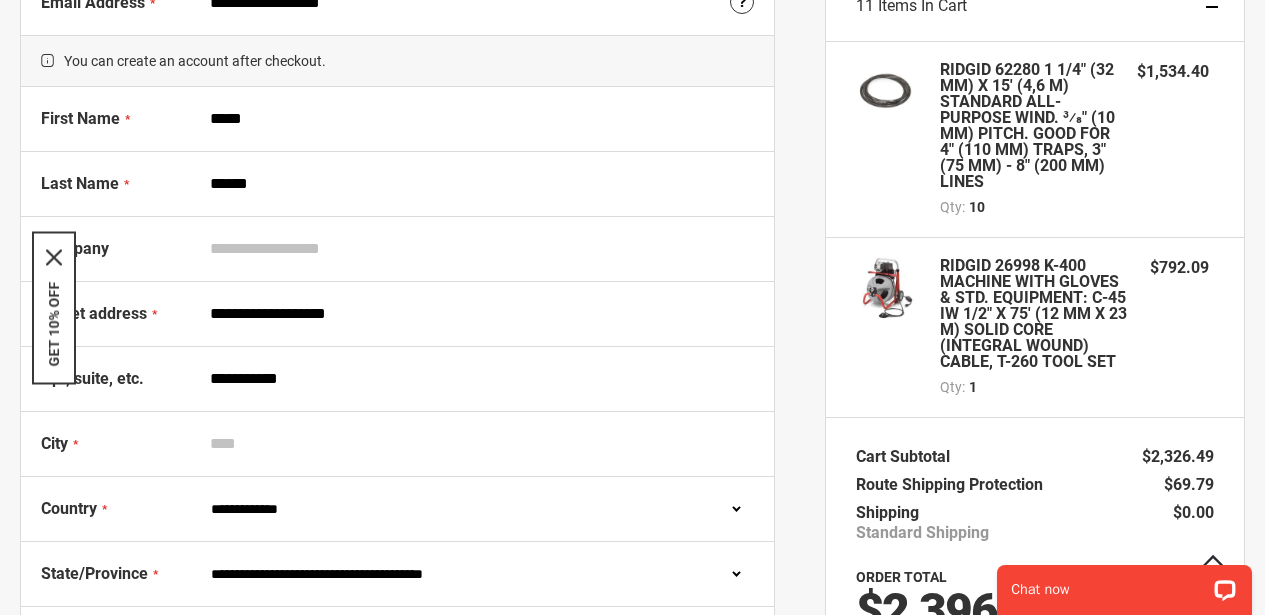 type on "**********" 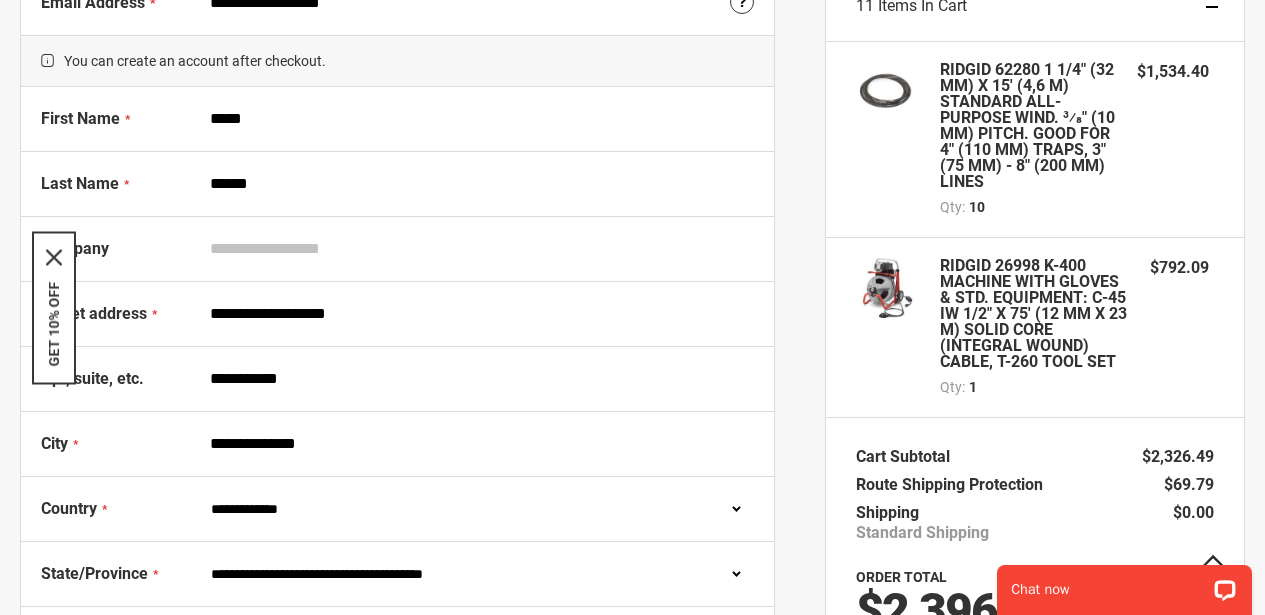 select on "**" 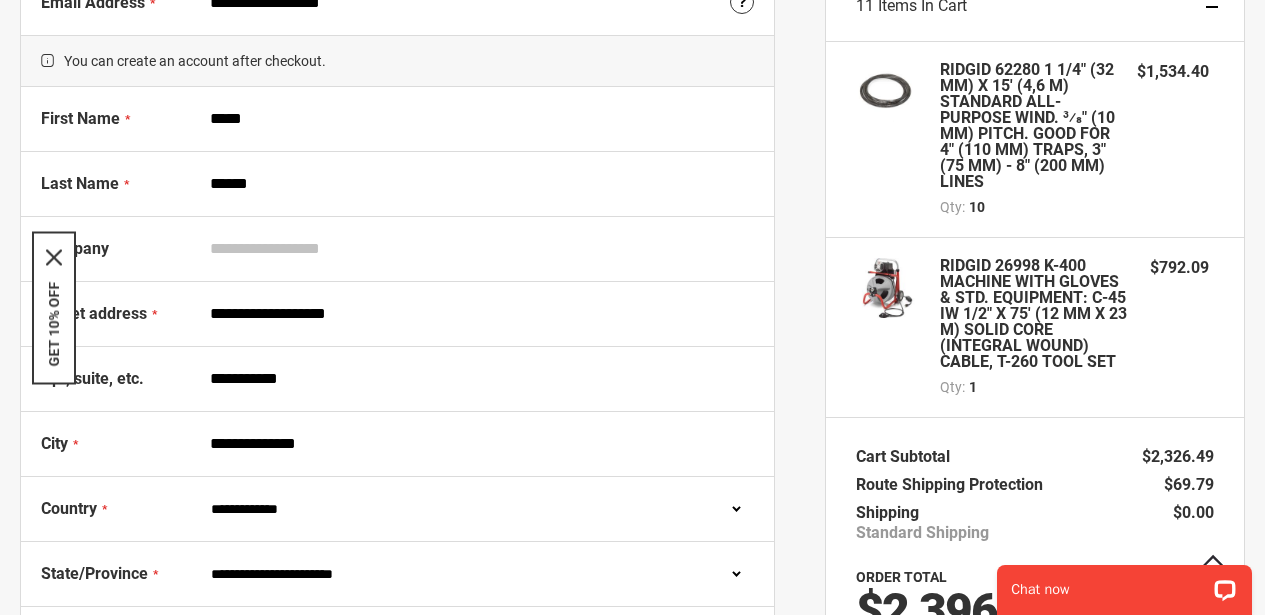 type on "*****" 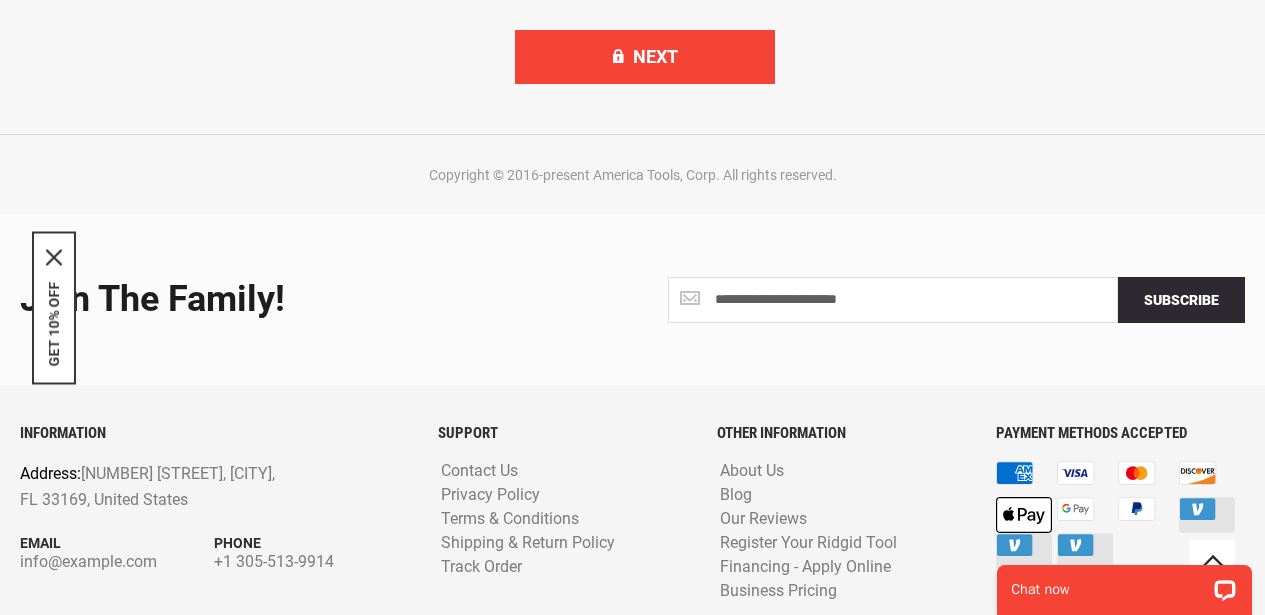 scroll, scrollTop: 1530, scrollLeft: 0, axis: vertical 